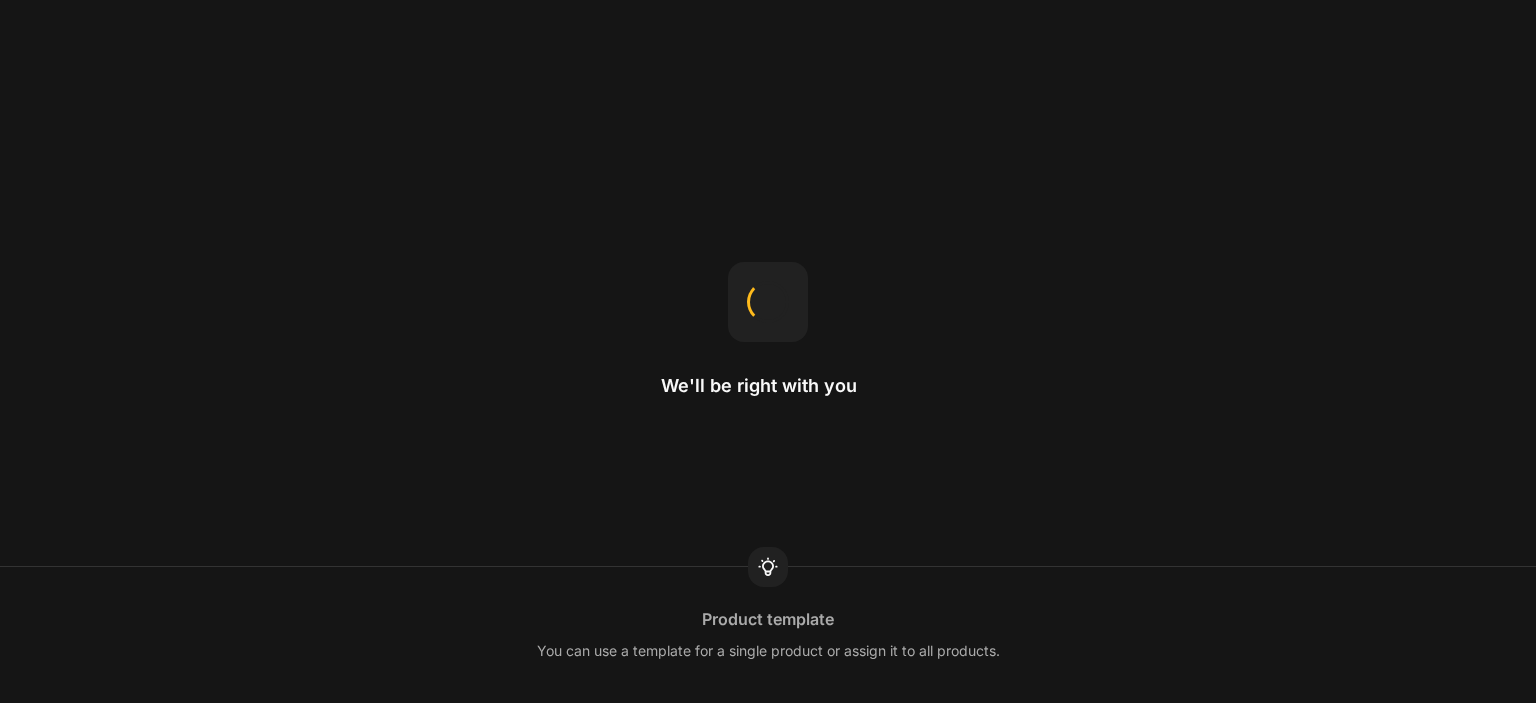 scroll, scrollTop: 0, scrollLeft: 0, axis: both 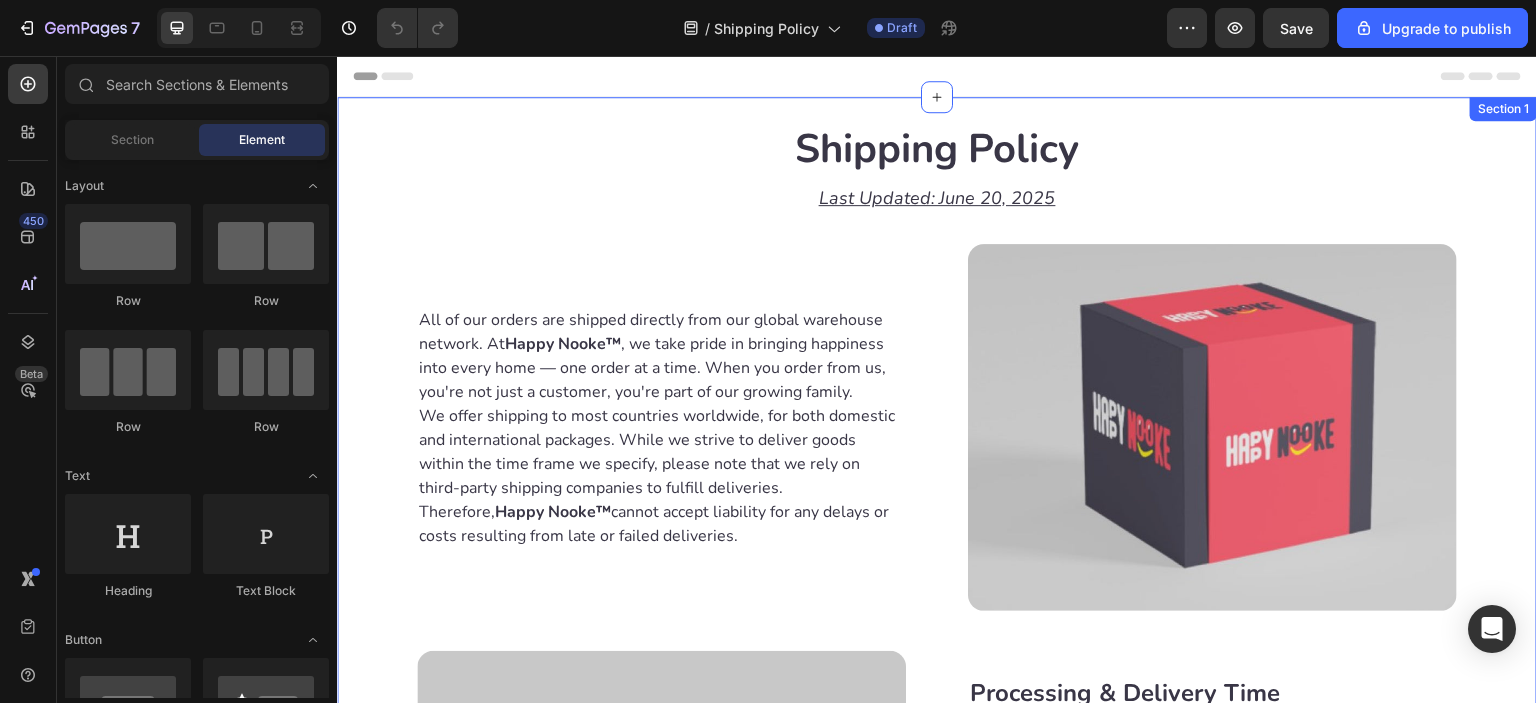 click on "Shipping Policy Heading Last Updated: [DATE] Heading Row All of our orders are shipped directly from our global warehouse network. At  Happy Nooke™ , we take pride in bringing happiness into every home — one order at a time. When you order from us, you're not just a customer, you're part of our growing family. We offer shipping to most countries worldwide, for both domestic and international packages. While we strive to deliver goods within the time frame we specify, please note that we rely on third-party shipping companies to fulfill deliveries. Therefore,  Happy Nooke™  cannot accept liability for any delays or costs resulting from late or failed deliveries. Text block Image Row Image Processing & Delivery Time All orders take approximately  [NUMBER]-[NUMBER] business days  to process. Estimated shipping time: USA : [NUMBER]-[NUMBER] business days Other countries : [NUMBER]-[NUMBER] business days In some cases, shipping may take up to  [NUMBER] business days , depending on your location and customs clearance times. Text block Row" at bounding box center (937, 659) 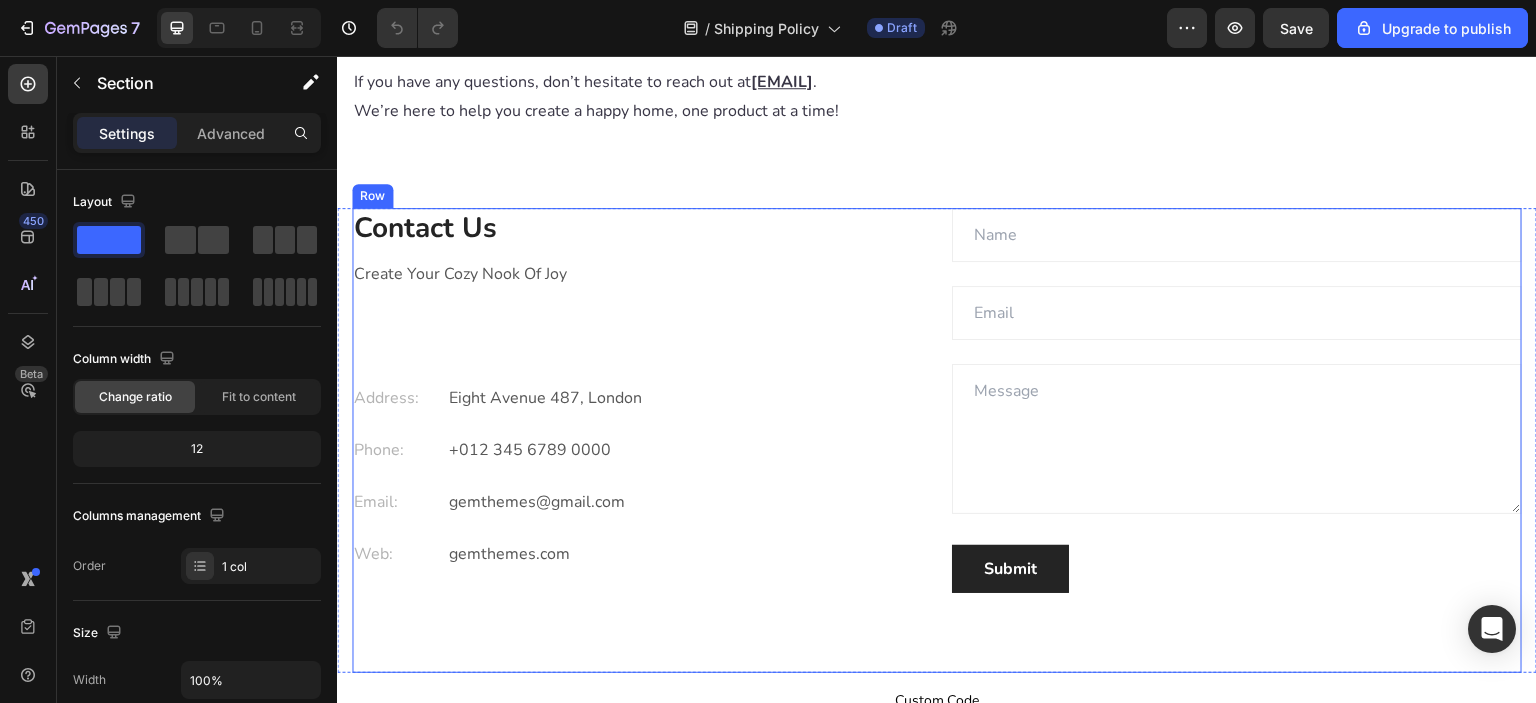 scroll, scrollTop: 3324, scrollLeft: 0, axis: vertical 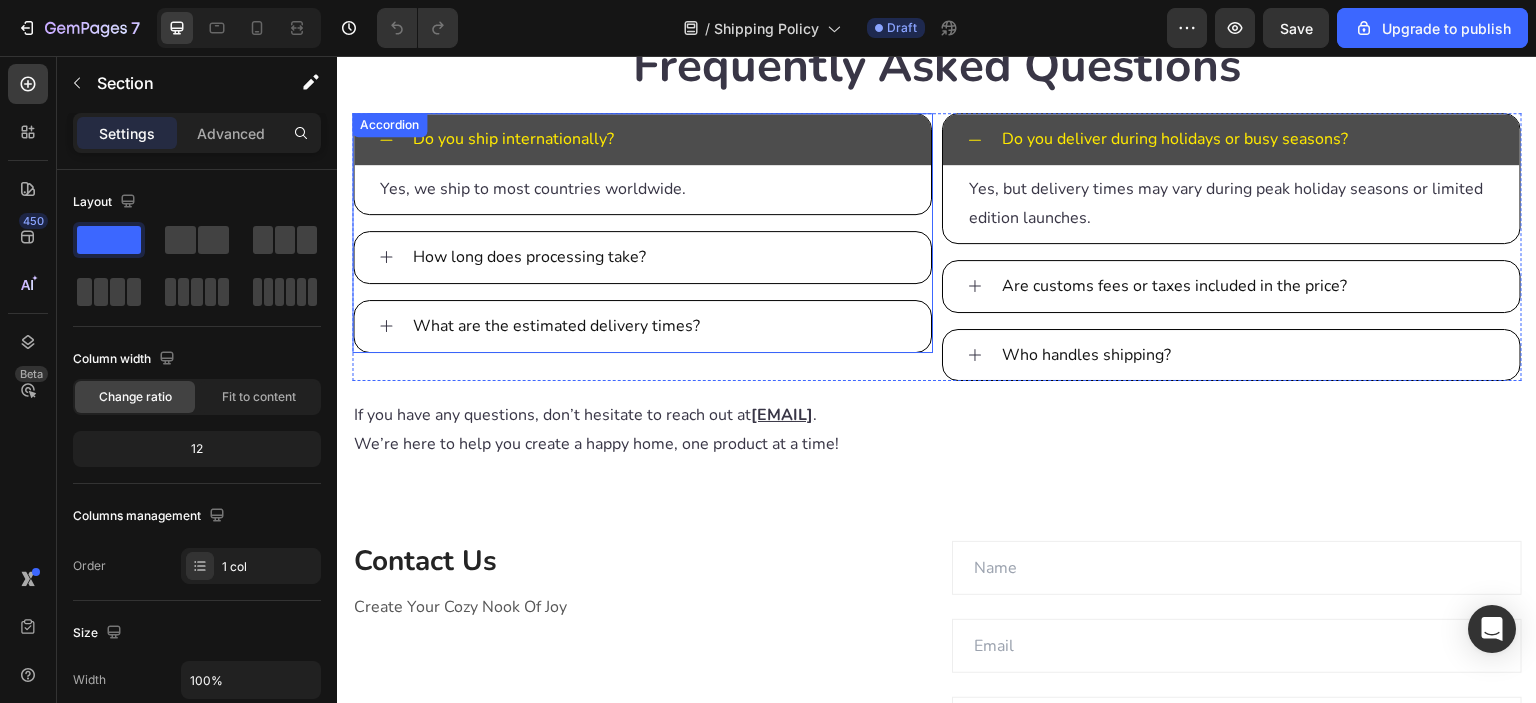 click on "Do you ship internationally?" at bounding box center [658, 139] 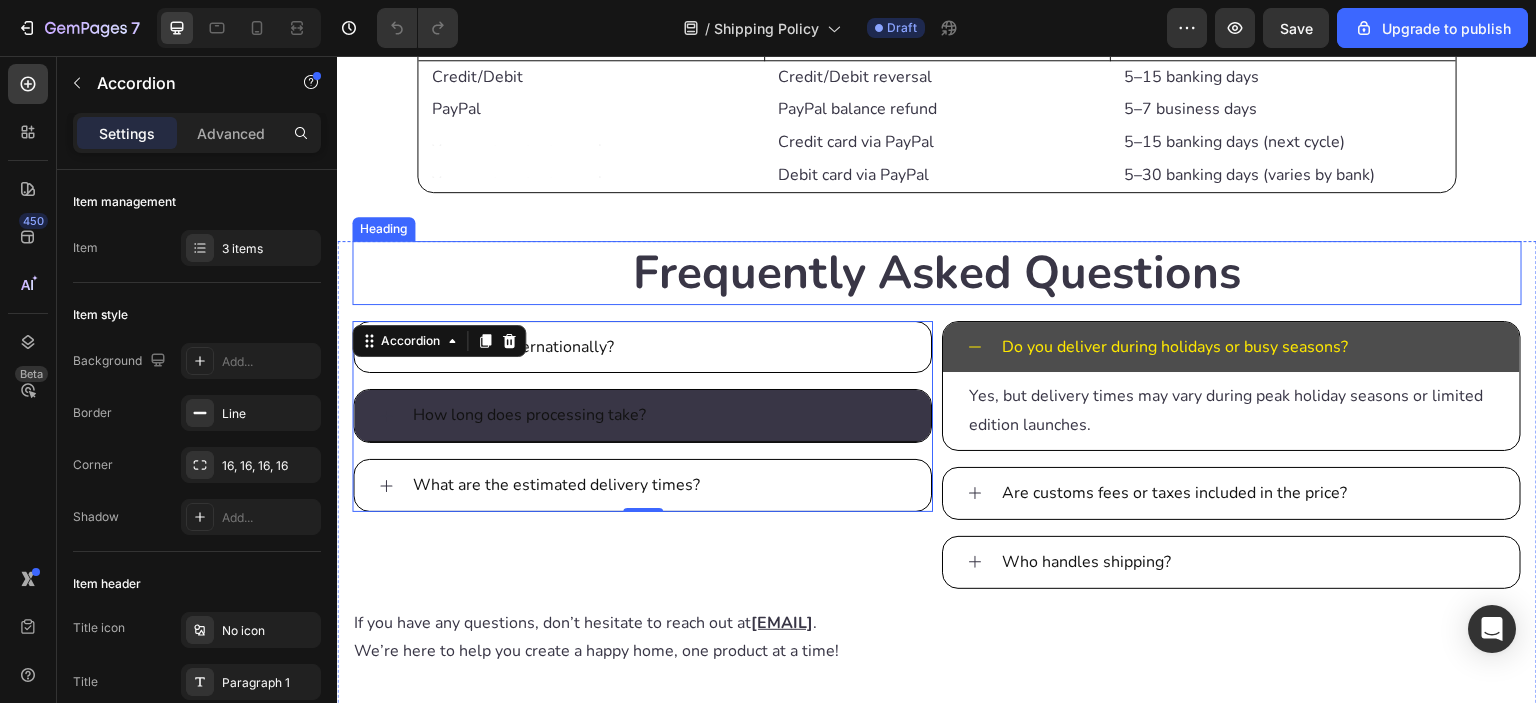 scroll, scrollTop: 3157, scrollLeft: 0, axis: vertical 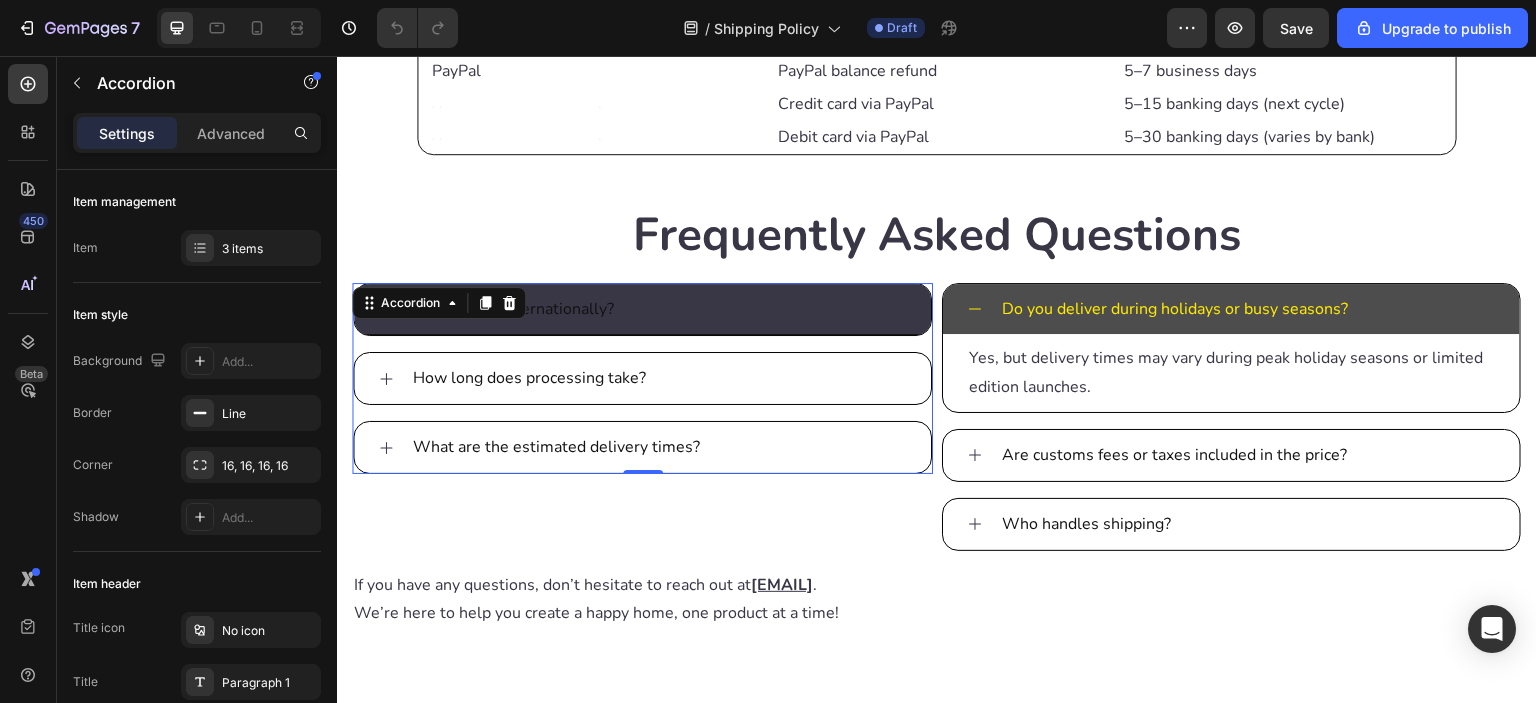 click on "Do you ship internationally?" at bounding box center (513, 309) 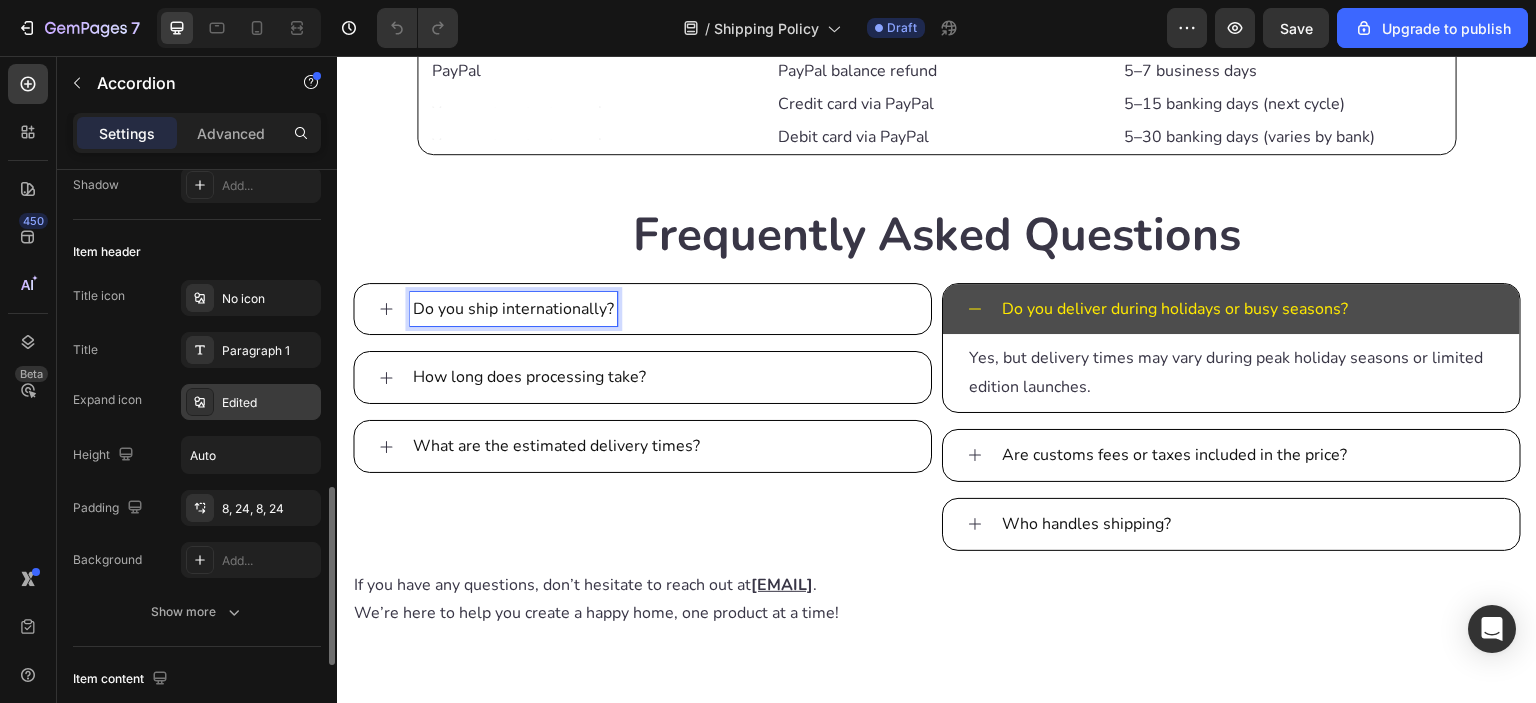 scroll, scrollTop: 499, scrollLeft: 0, axis: vertical 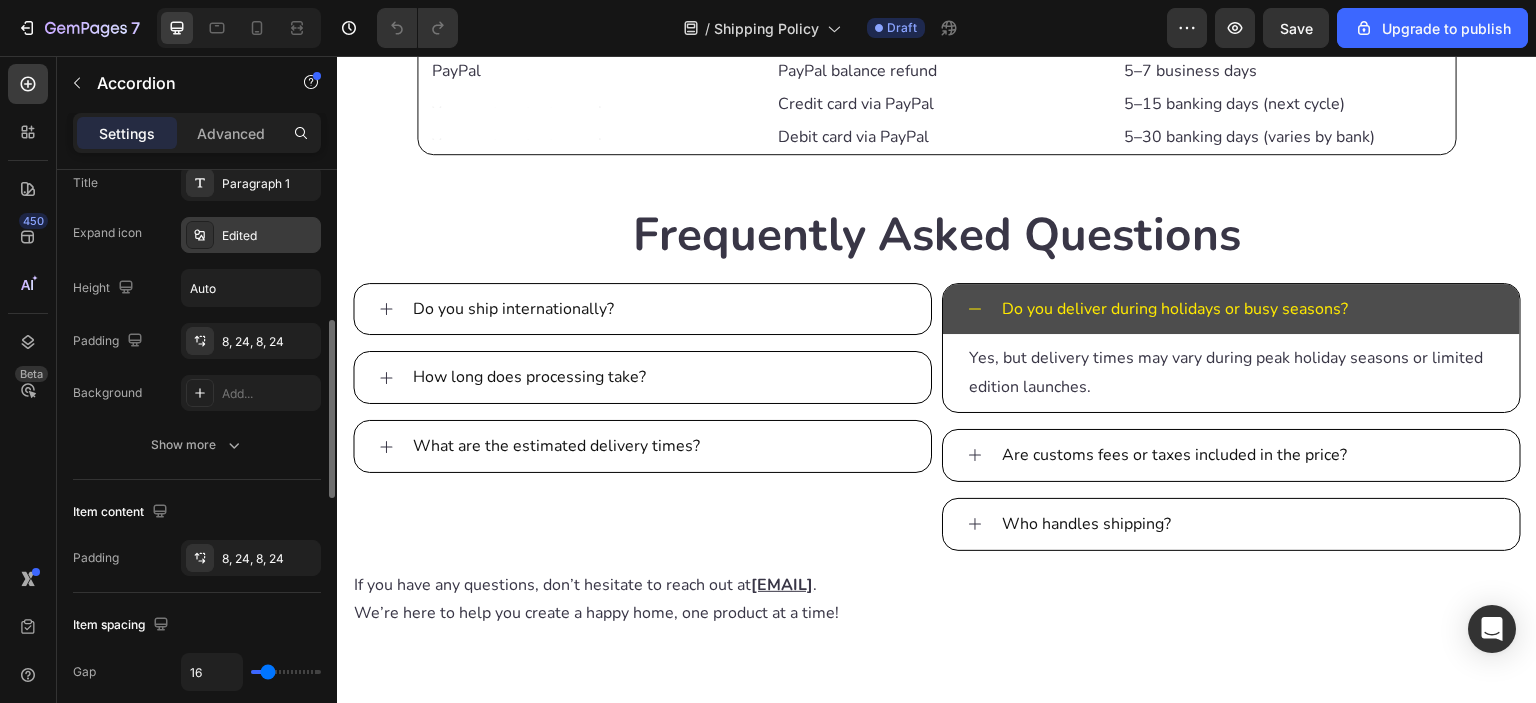 click on "Edited" at bounding box center [269, 236] 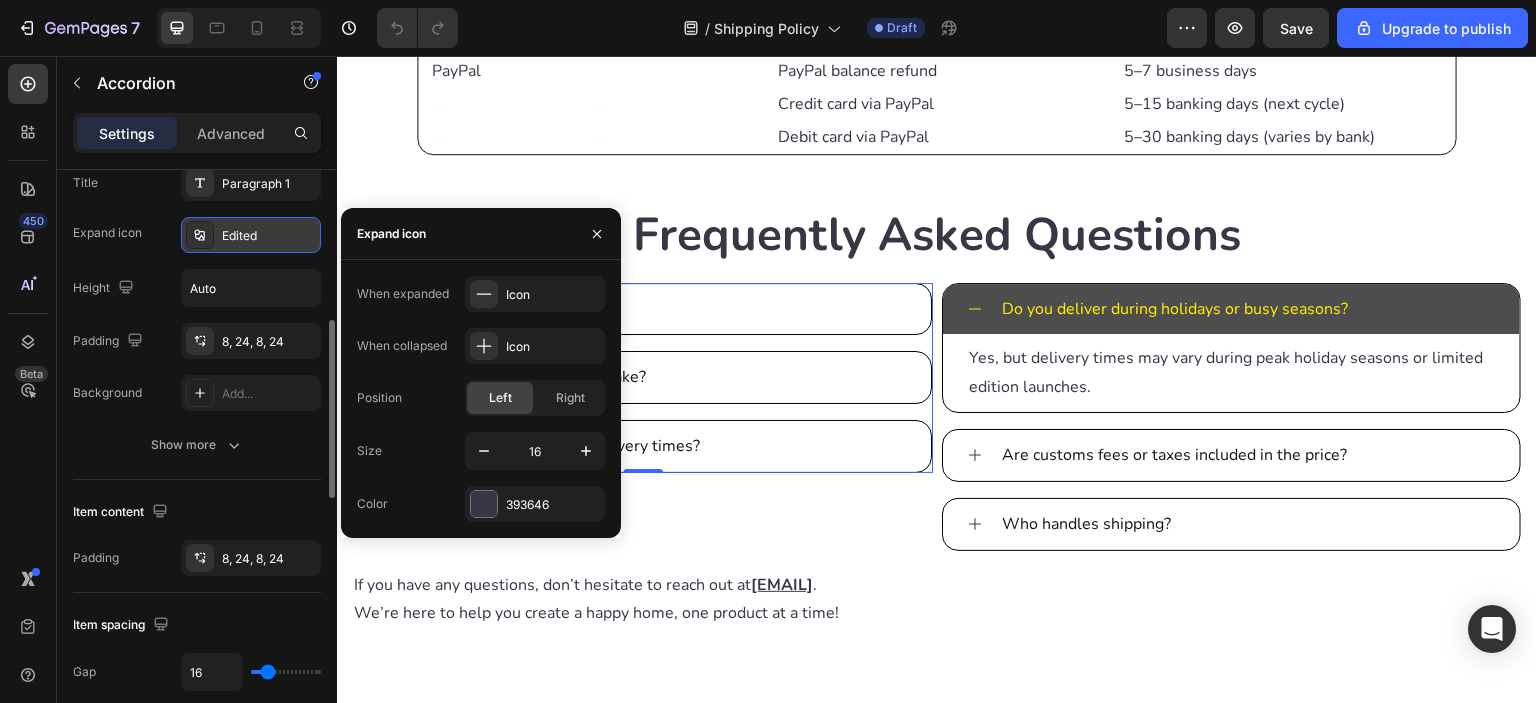 click on "Edited" at bounding box center (269, 236) 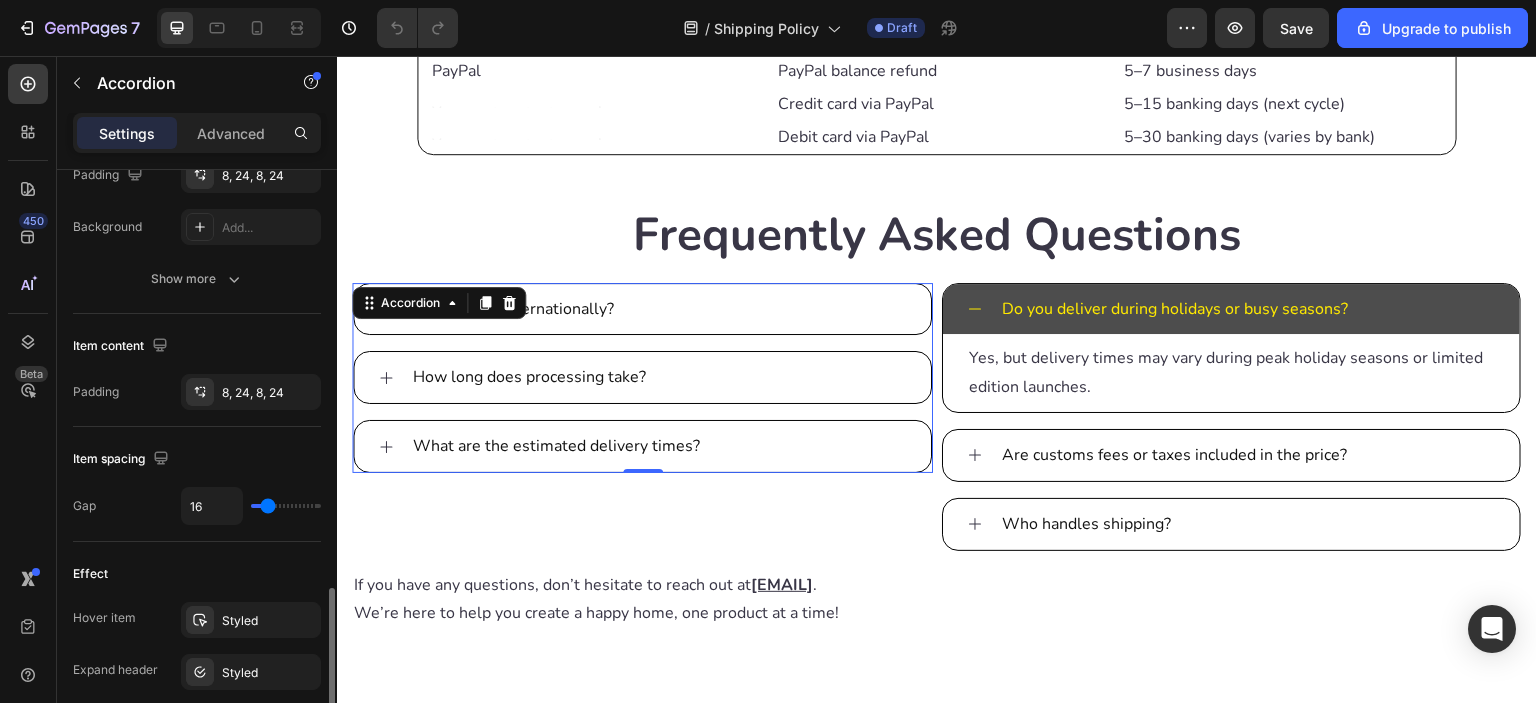 scroll, scrollTop: 832, scrollLeft: 0, axis: vertical 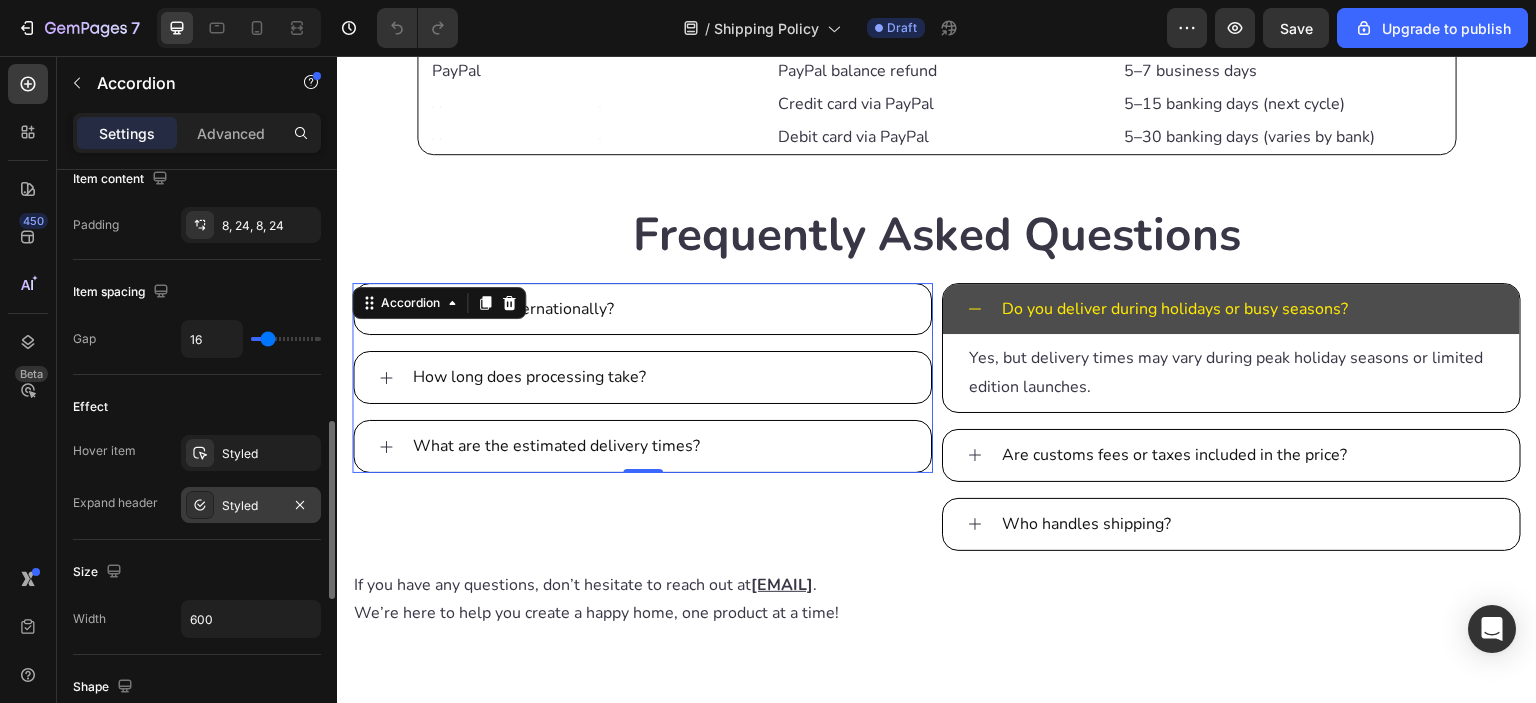 click on "Styled" at bounding box center [251, 506] 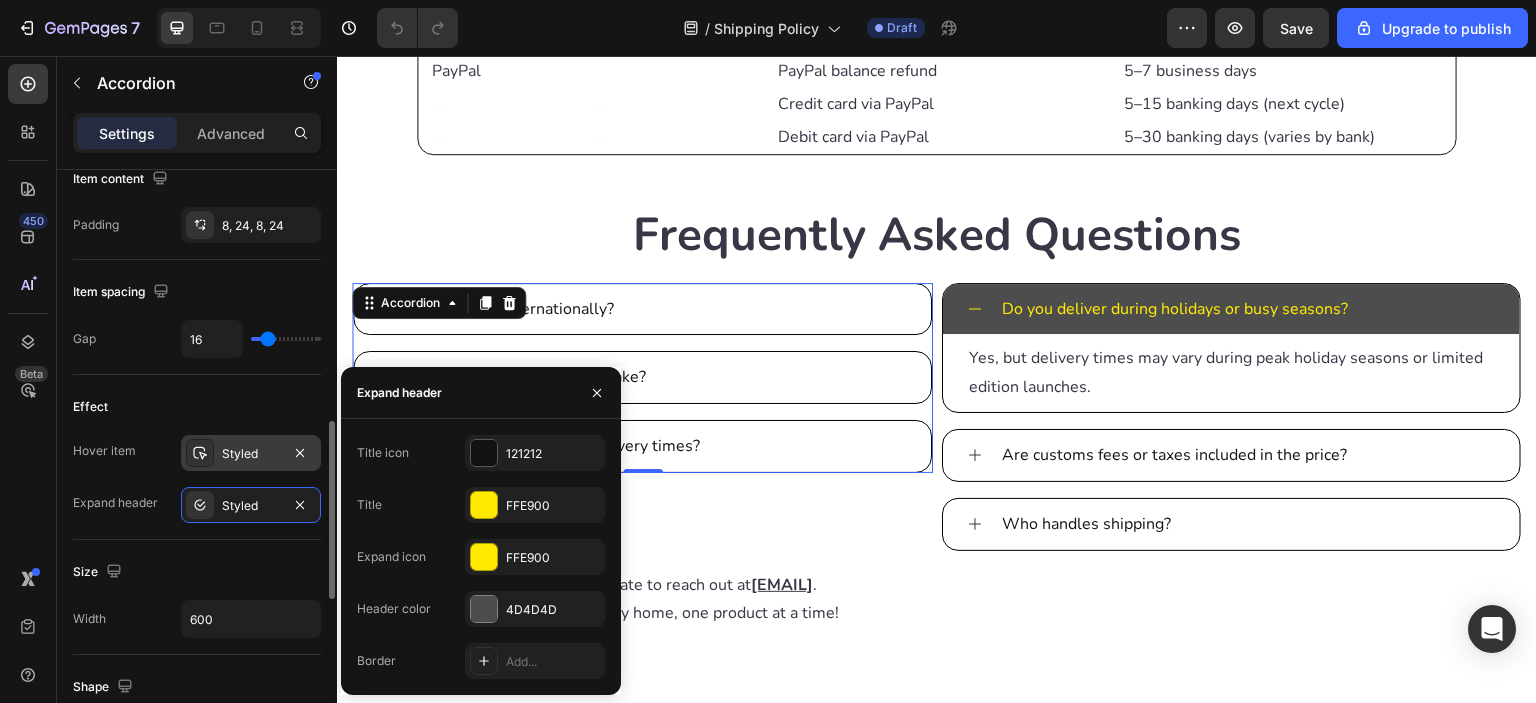 click on "Styled" at bounding box center [251, 454] 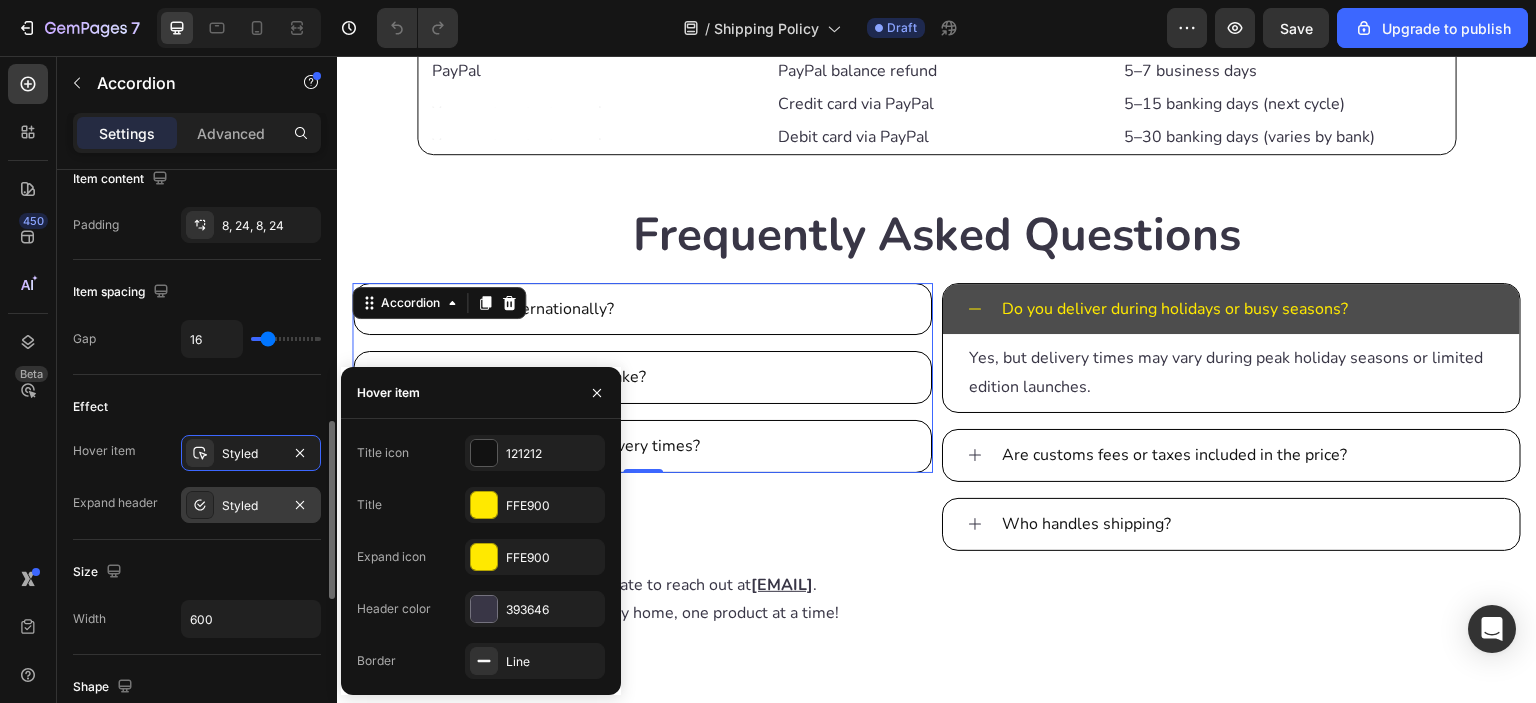 click on "Styled" at bounding box center [251, 506] 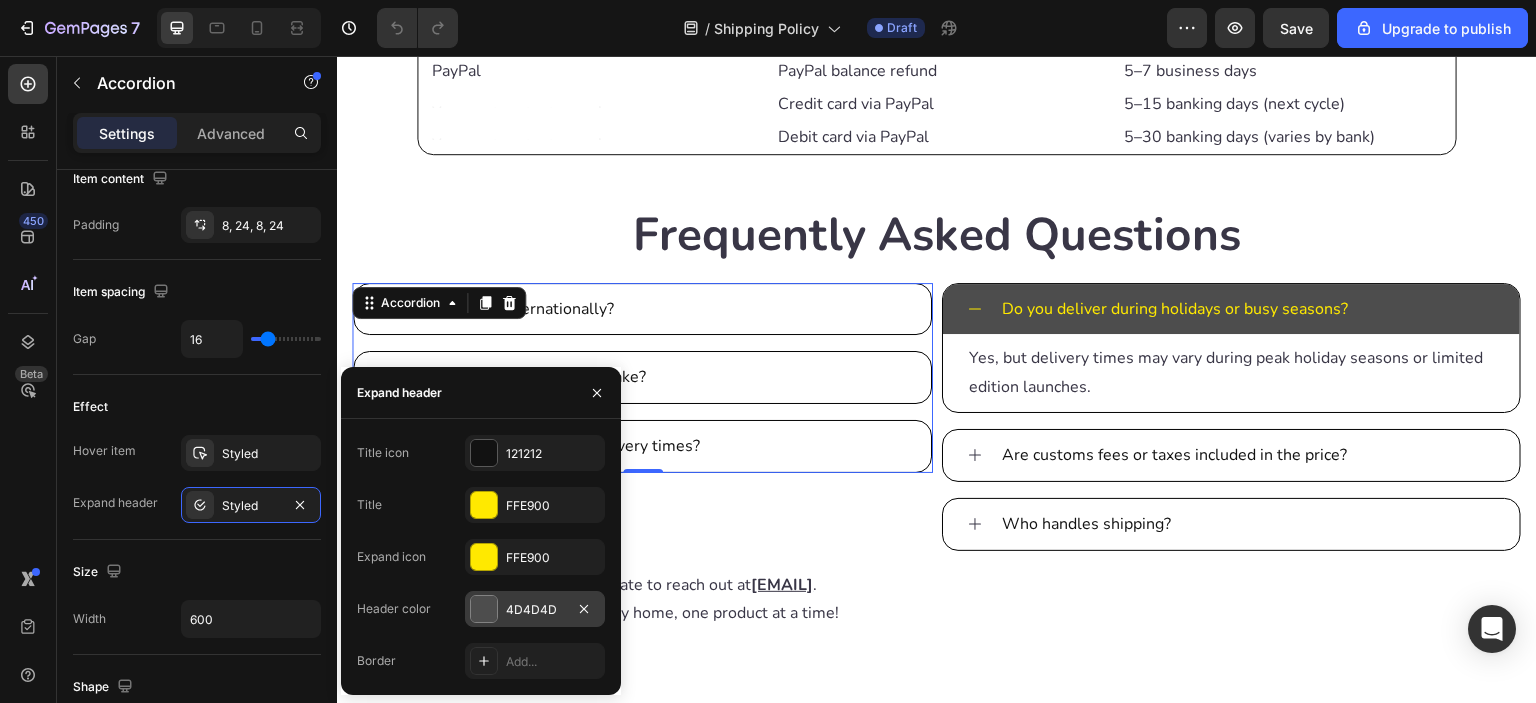 click at bounding box center (484, 609) 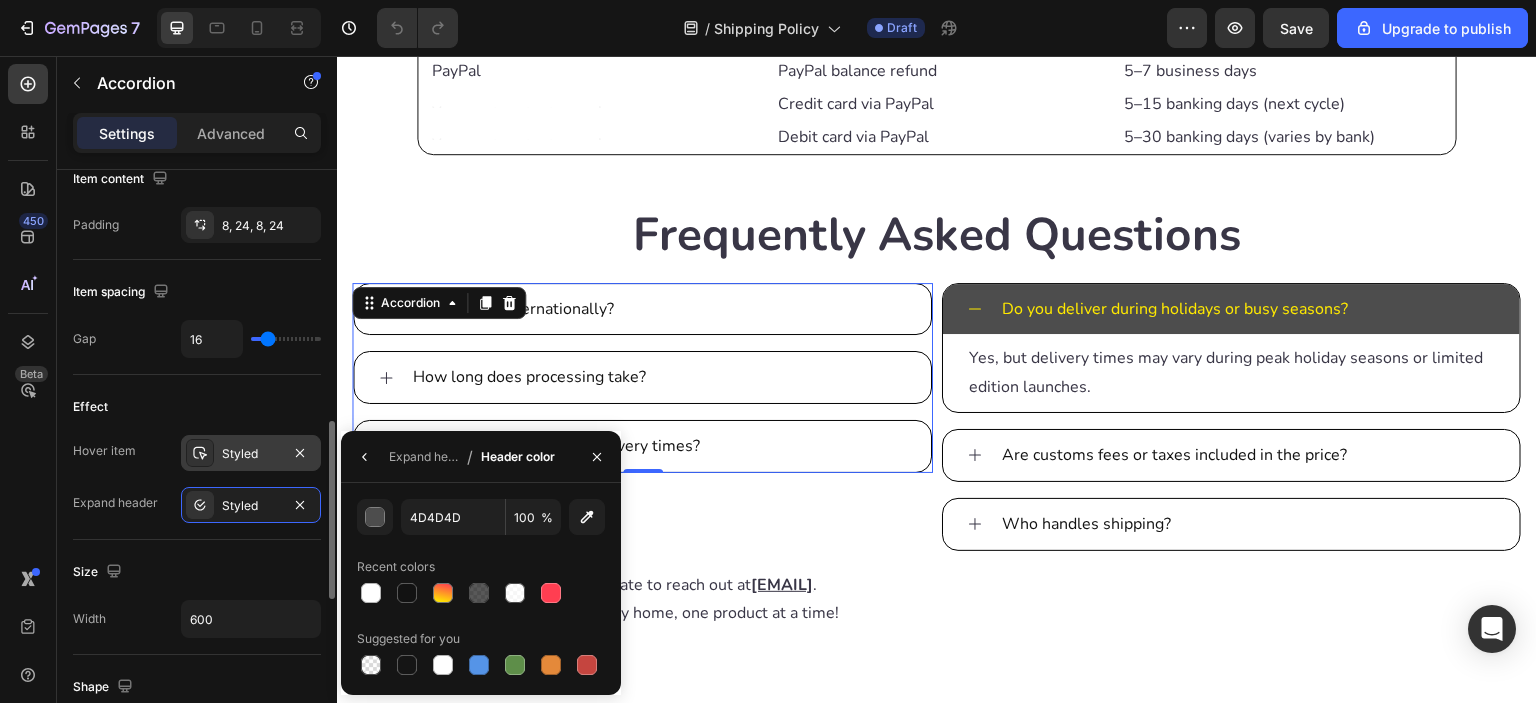 click on "Styled" at bounding box center (251, 454) 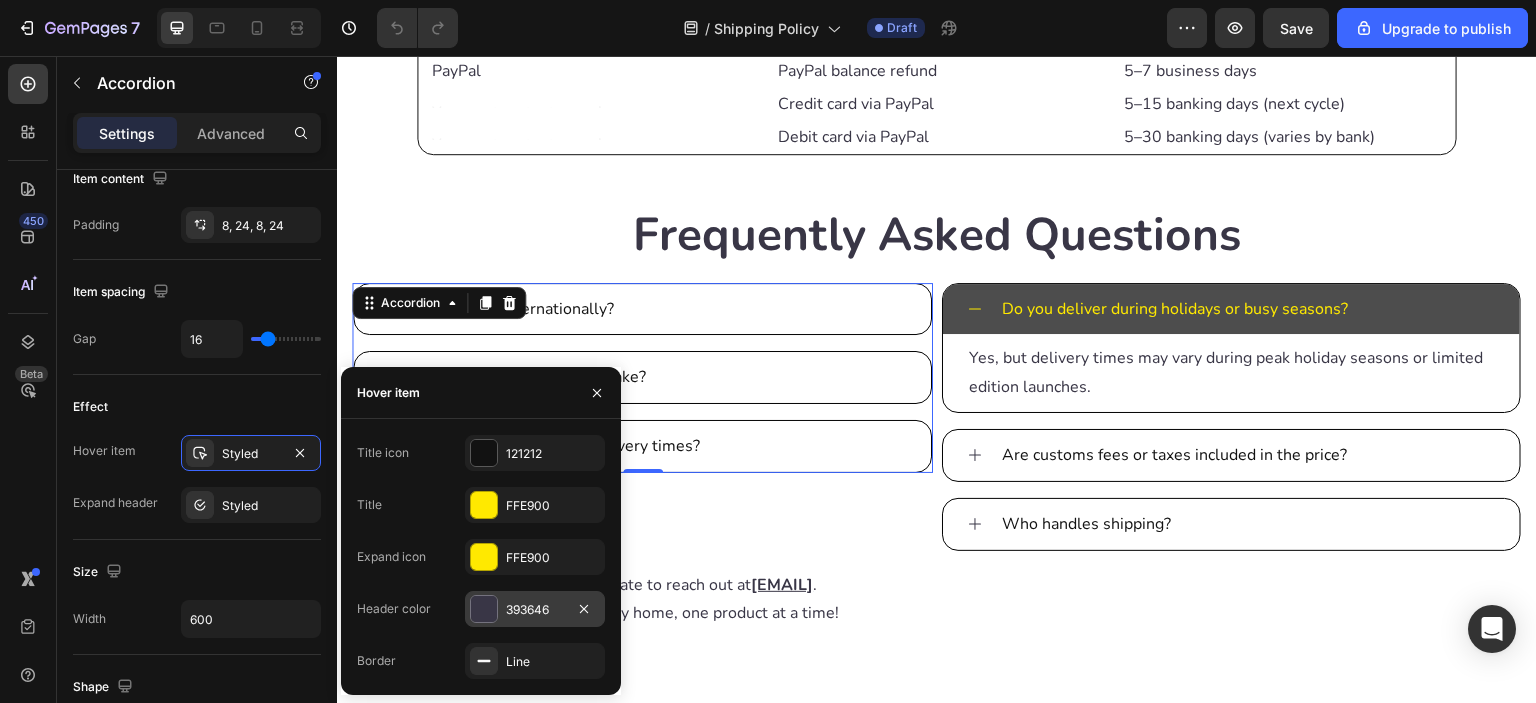 click on "393646" at bounding box center (535, 610) 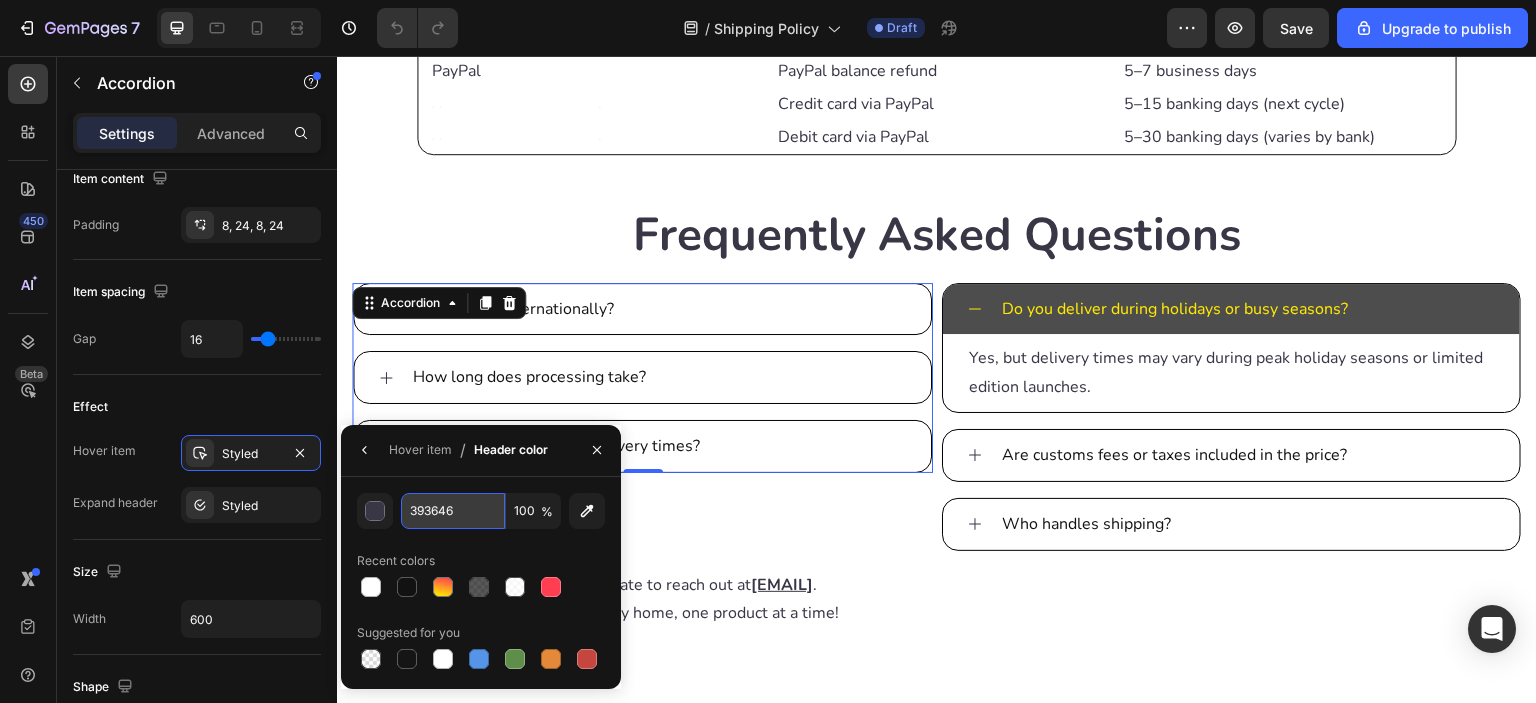click on "393646" at bounding box center (0, 0) 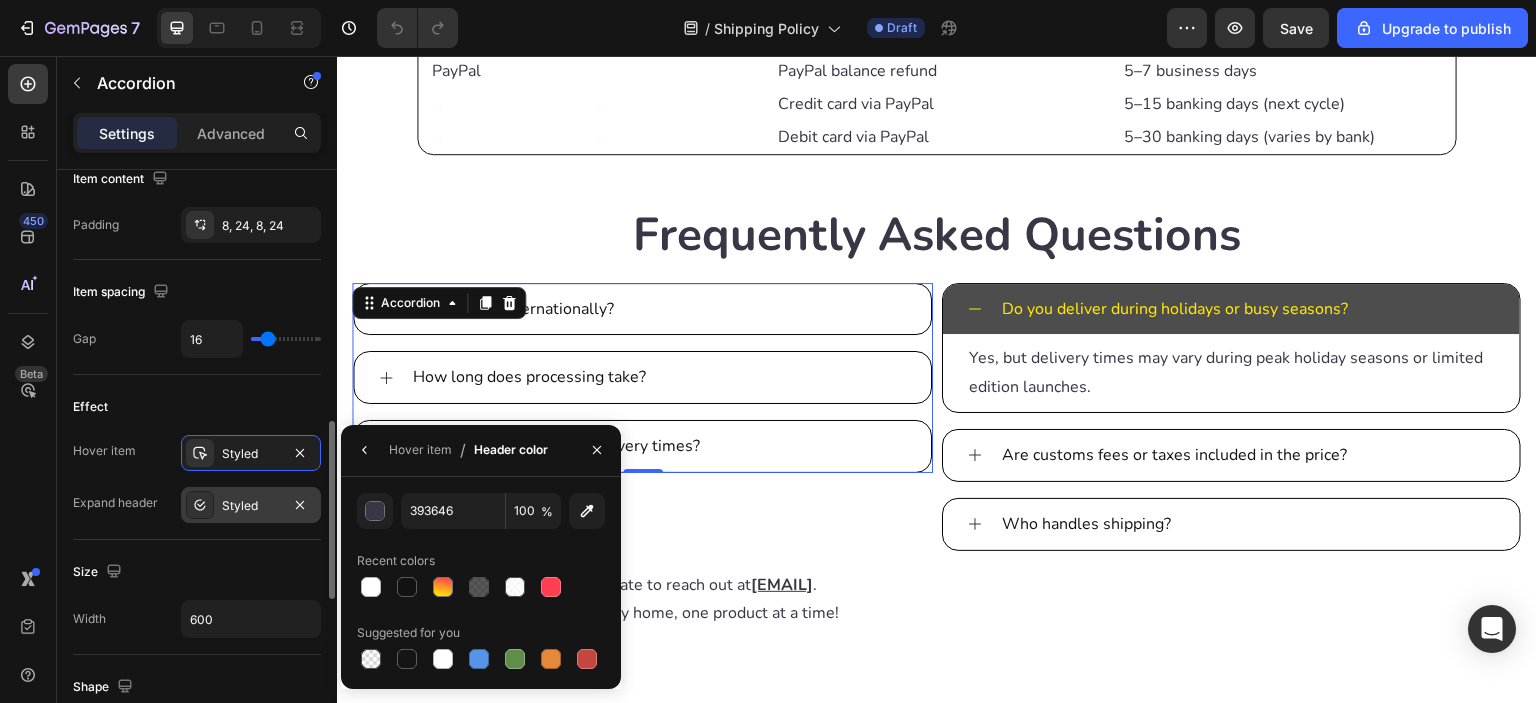 click on "Styled" at bounding box center [251, 506] 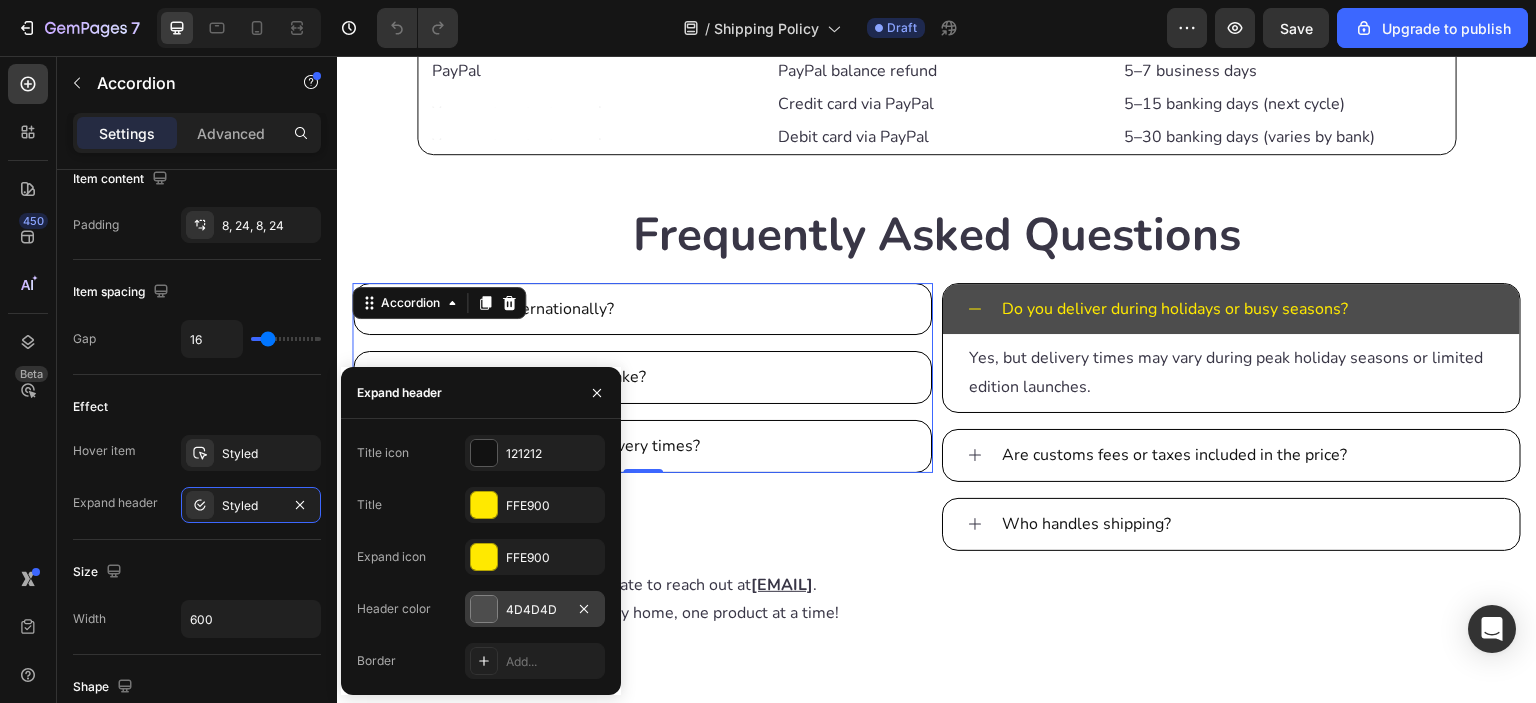 click on "4D4D4D" at bounding box center [535, 610] 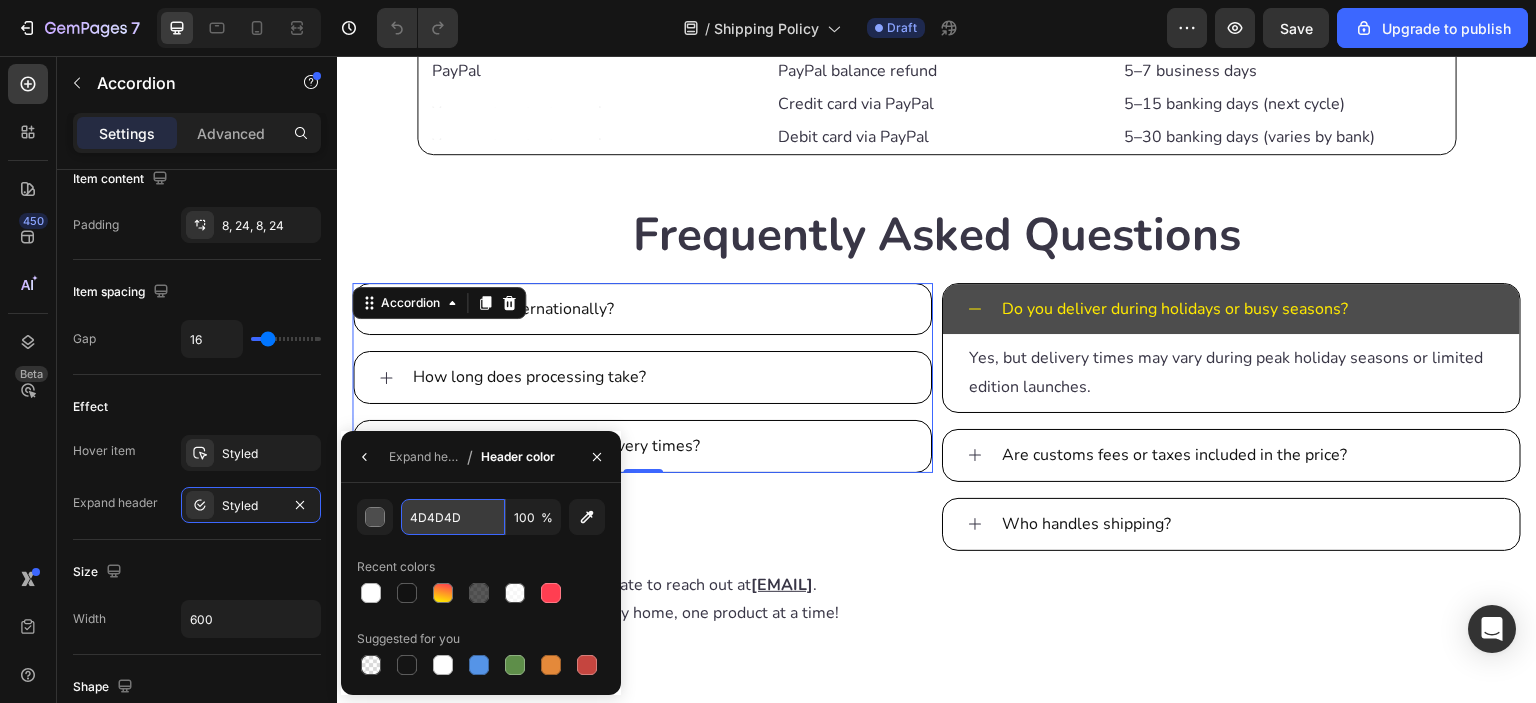 click on "4D4D4D" at bounding box center [453, 517] 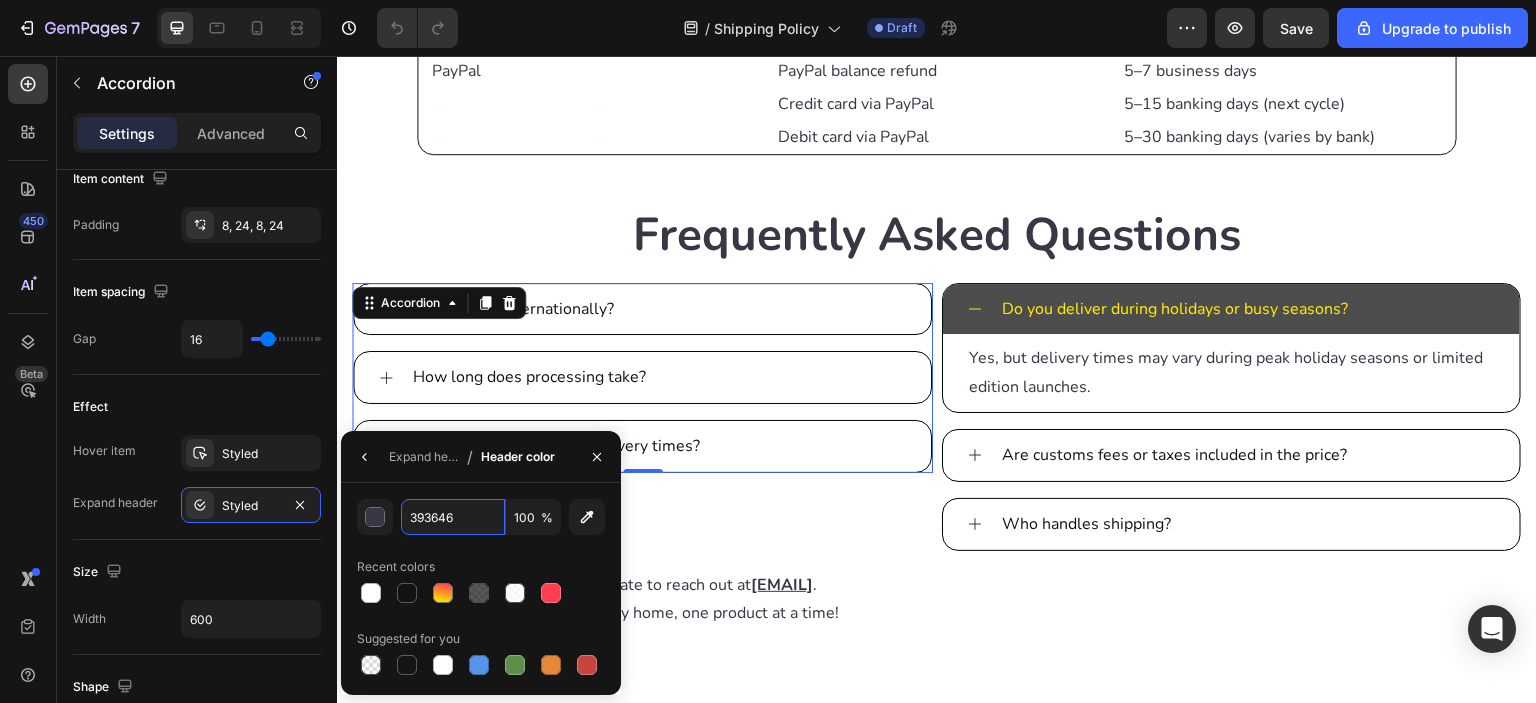 type on "393646" 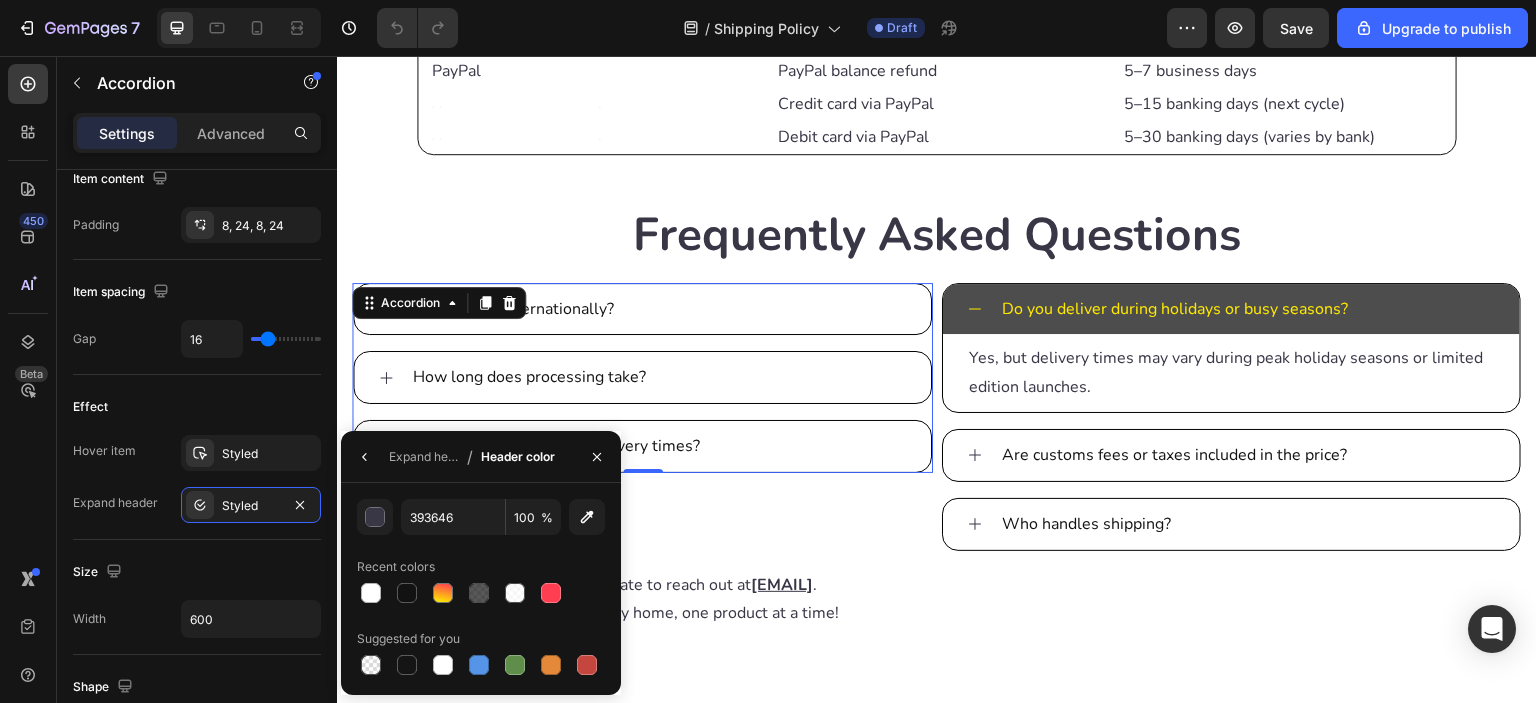 click on "393646 100 % Recent colors Suggested for you" at bounding box center (481, 589) 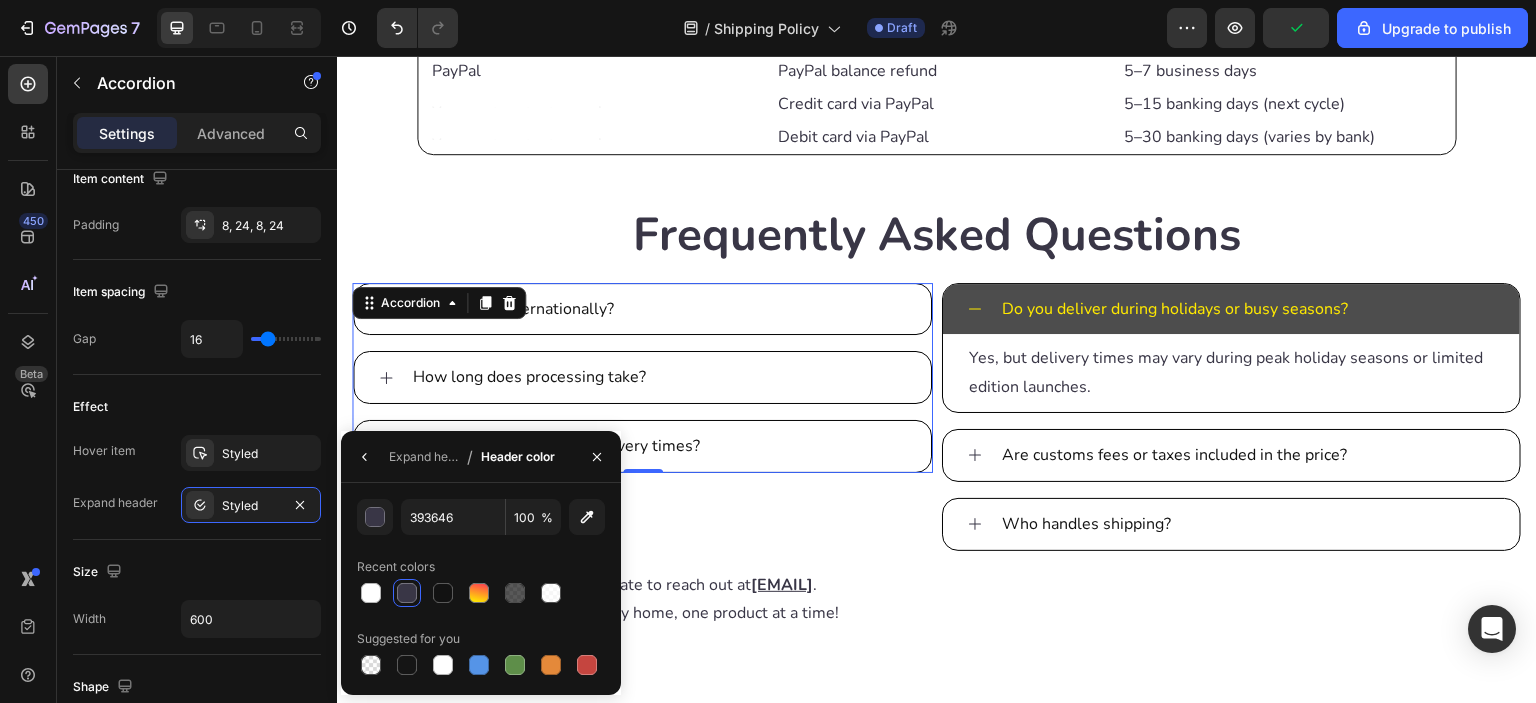 click on "393646 100 % Recent colors Suggested for you" at bounding box center [481, 589] 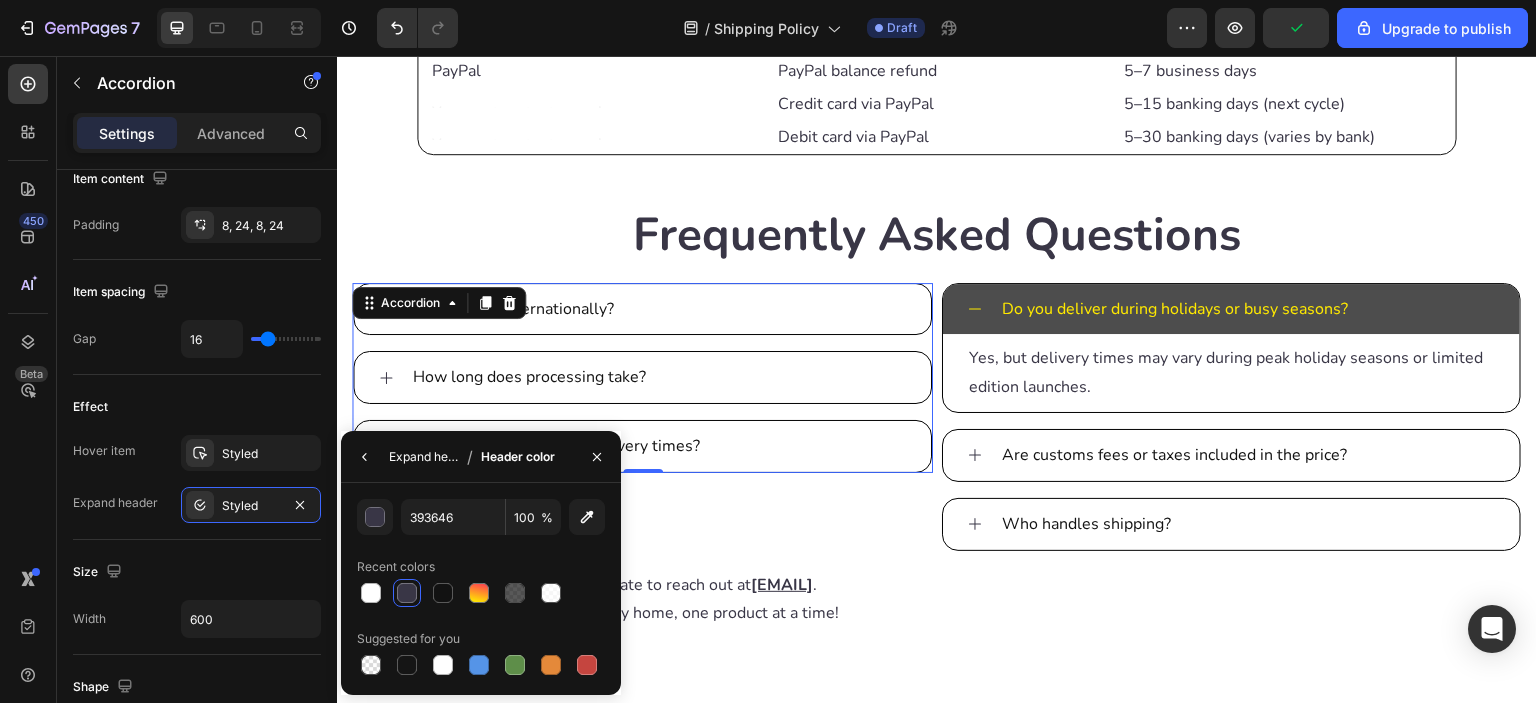 click on "Expand header" at bounding box center [424, 457] 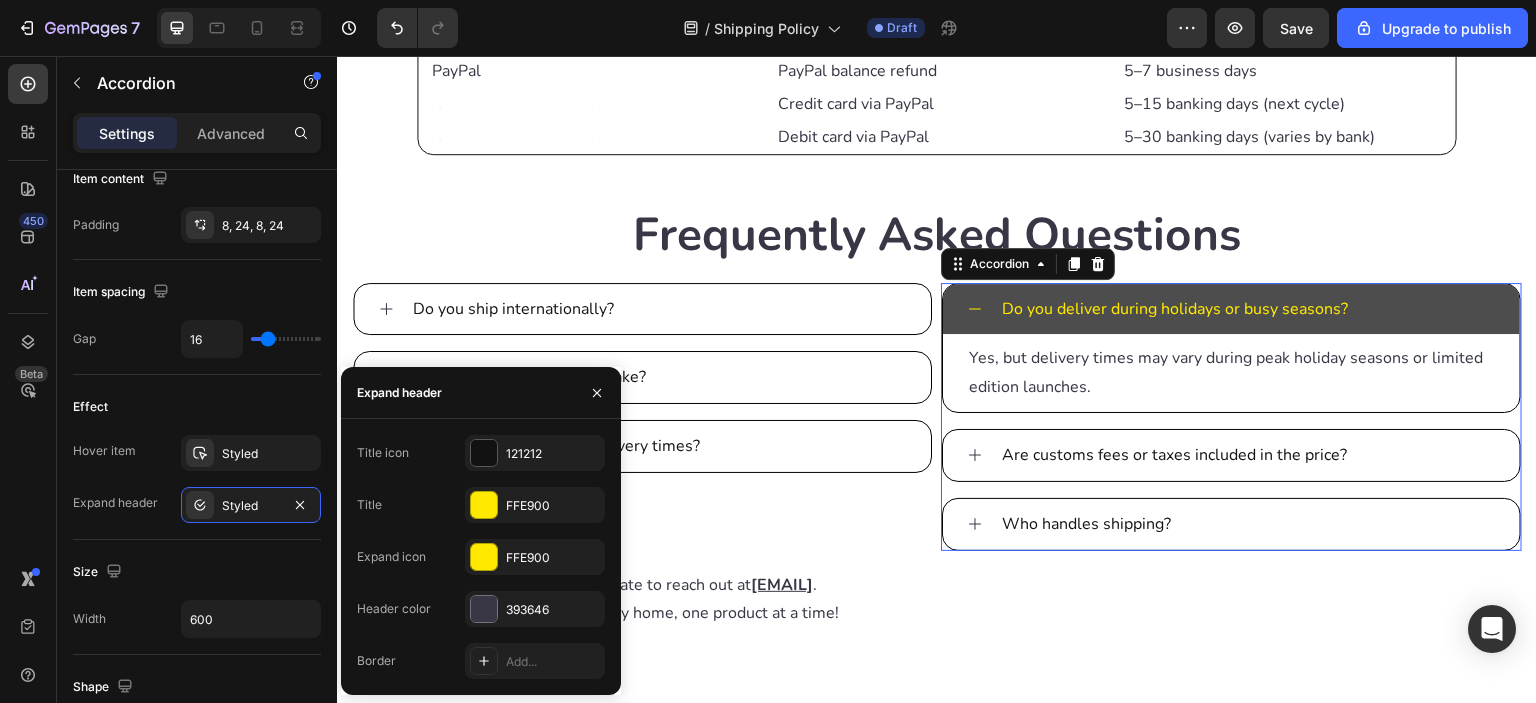 click on "Do you deliver during holidays or busy seasons?" at bounding box center [1231, 309] 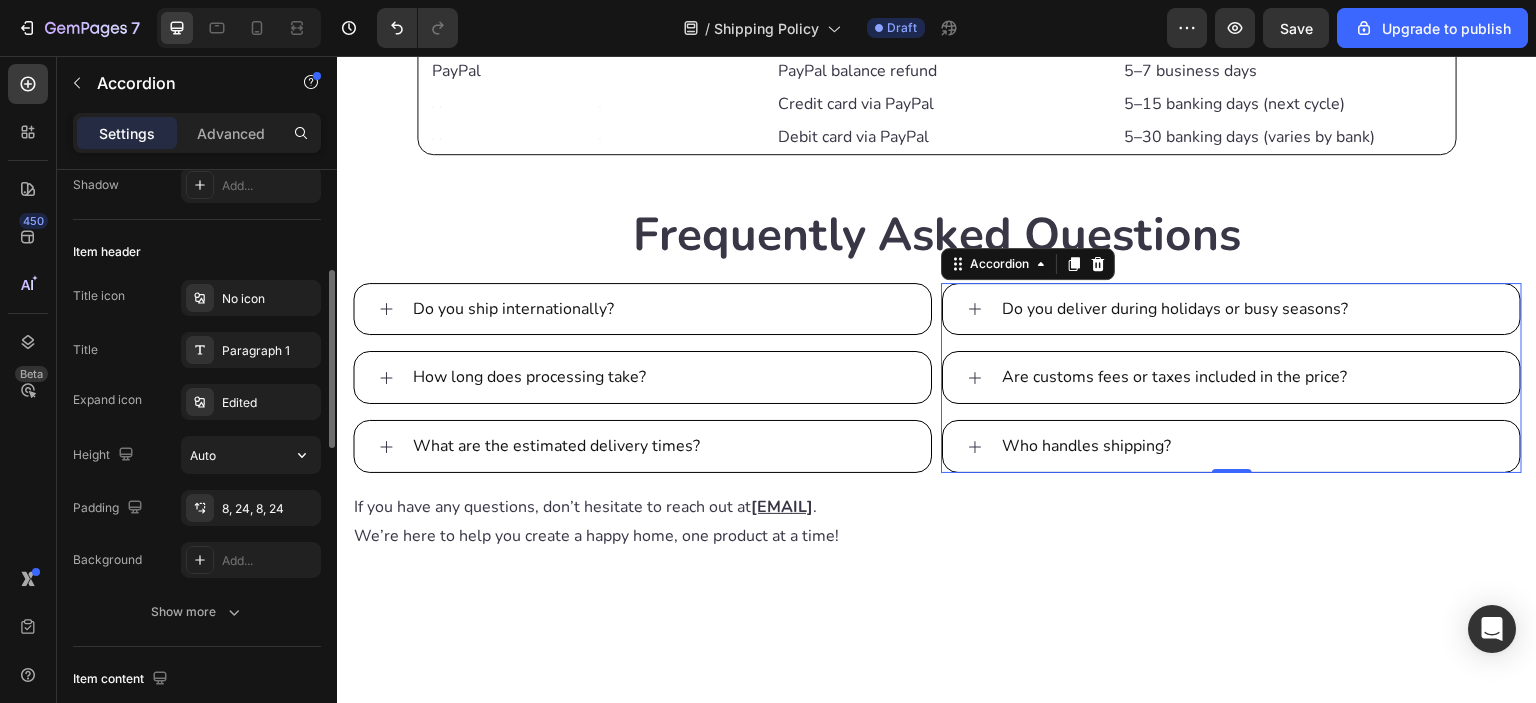 scroll, scrollTop: 166, scrollLeft: 0, axis: vertical 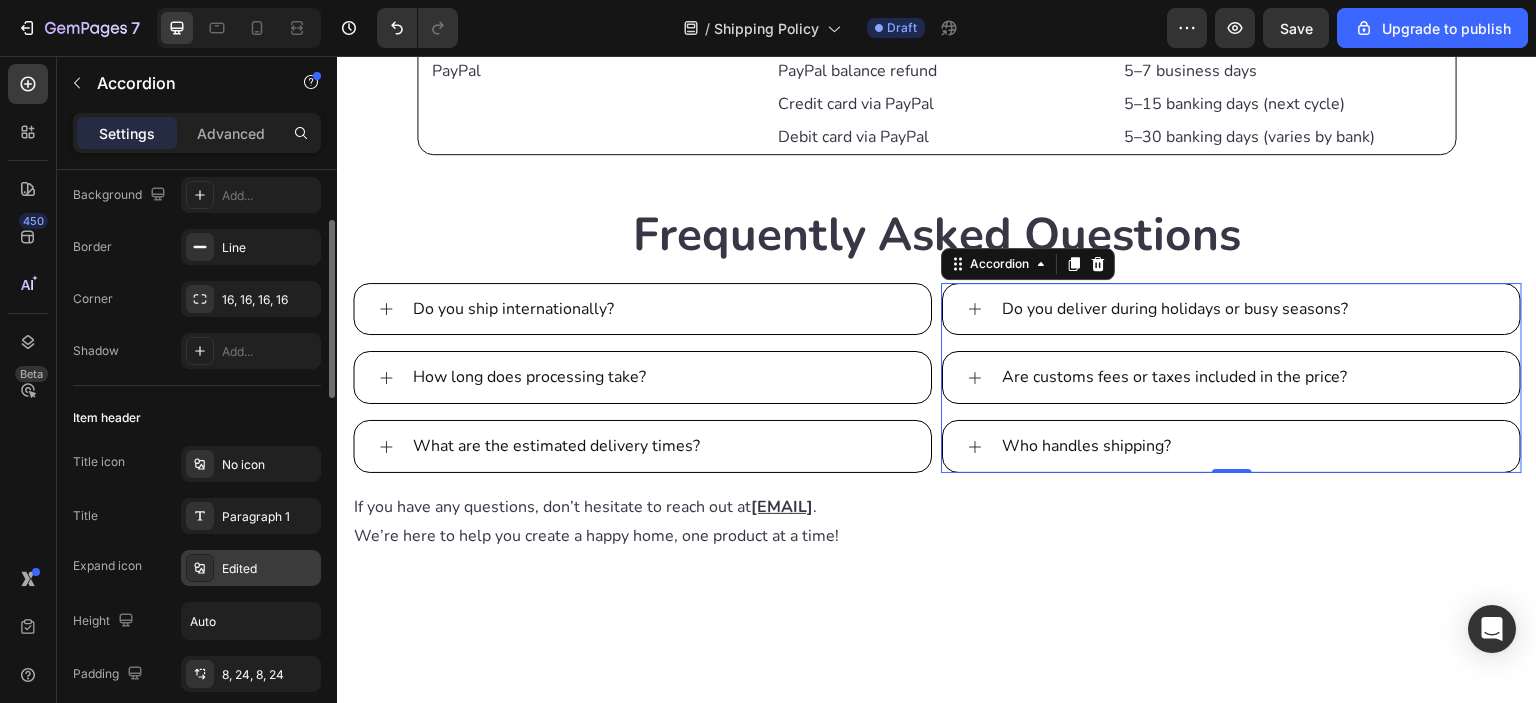 click on "Edited" at bounding box center [269, 569] 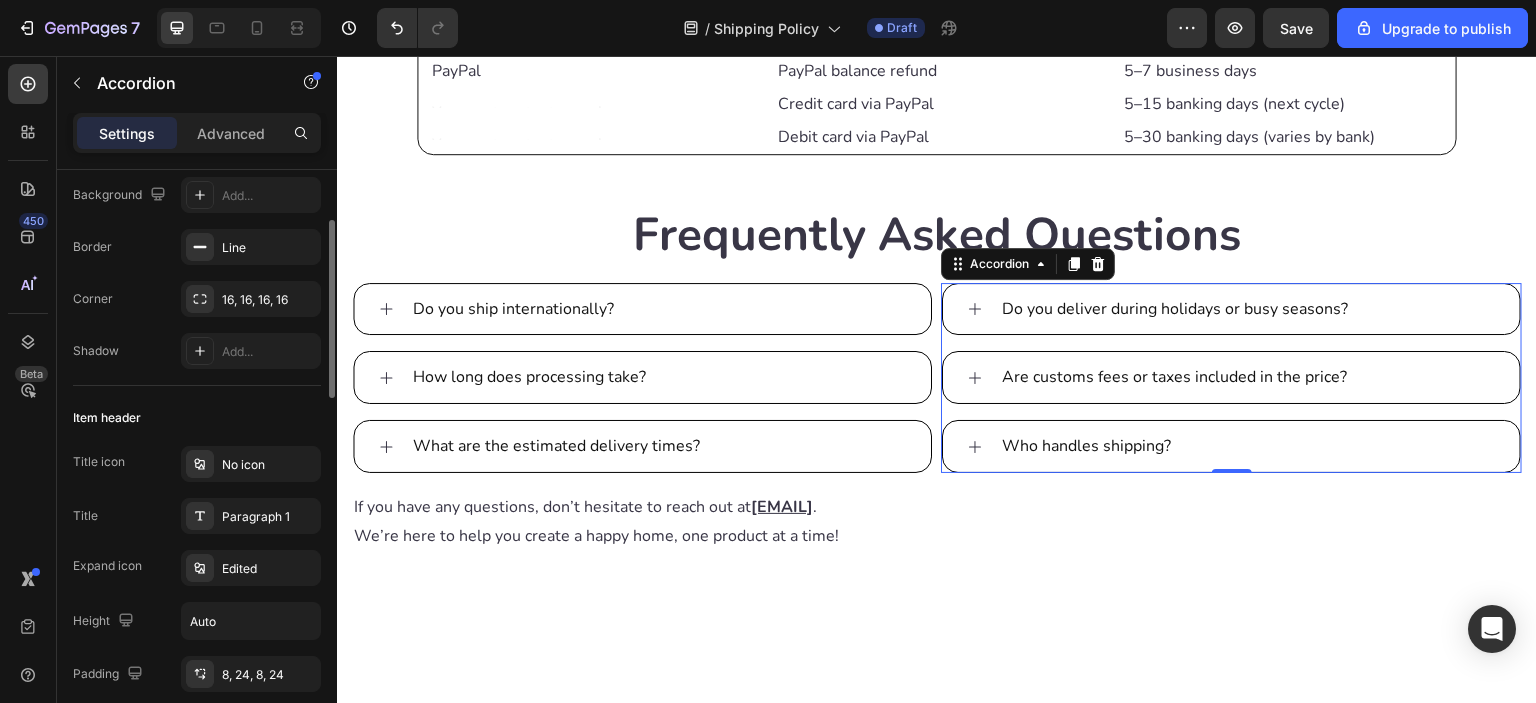 click on "Item header" at bounding box center (197, 418) 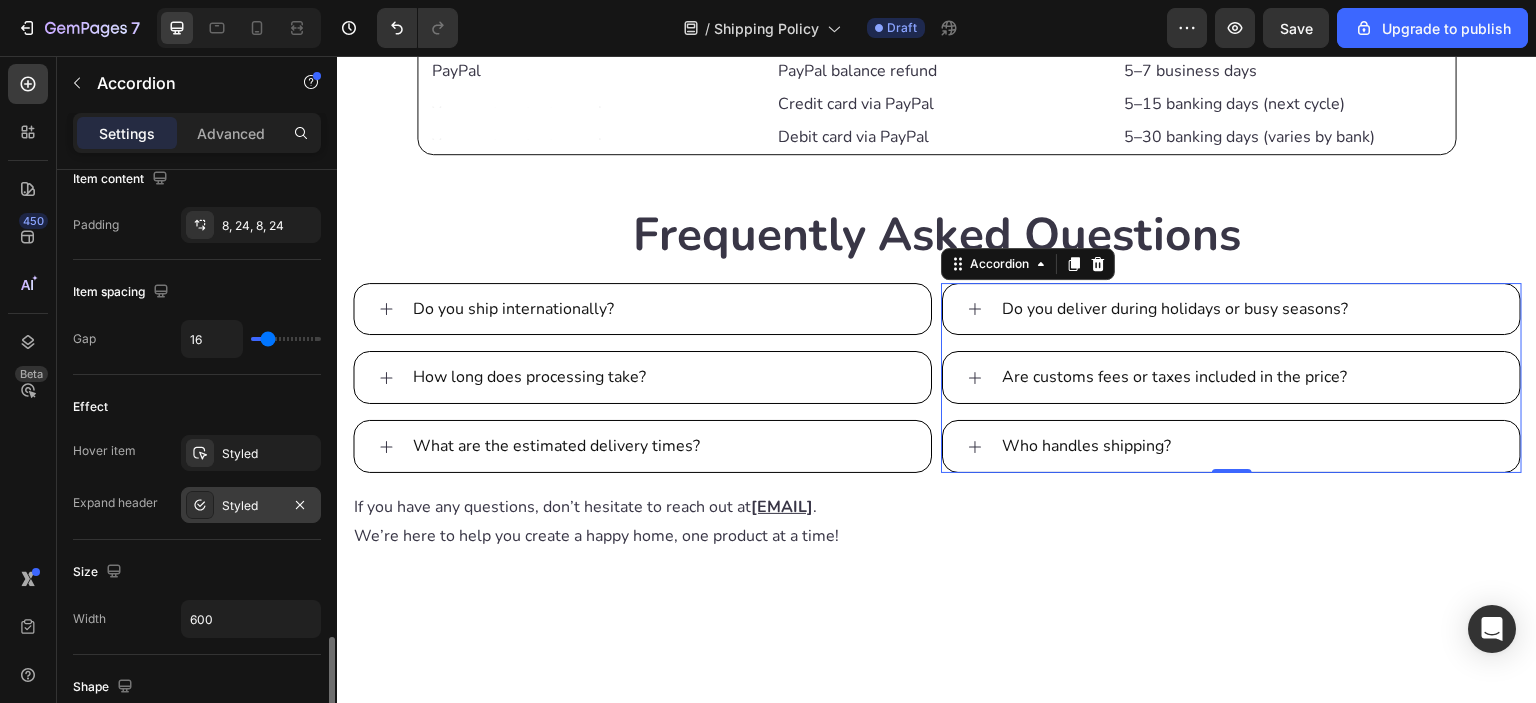 scroll, scrollTop: 998, scrollLeft: 0, axis: vertical 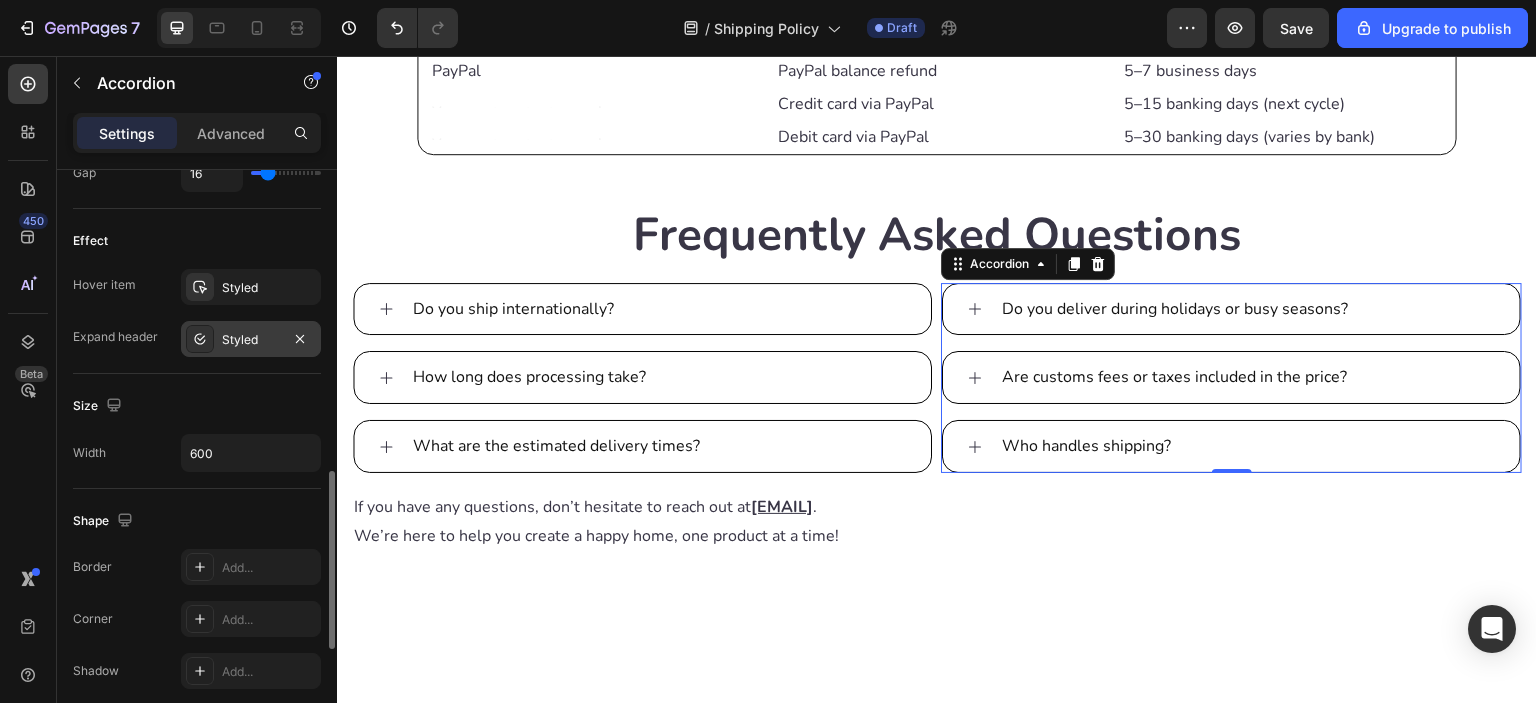 click on "Styled" at bounding box center (251, 340) 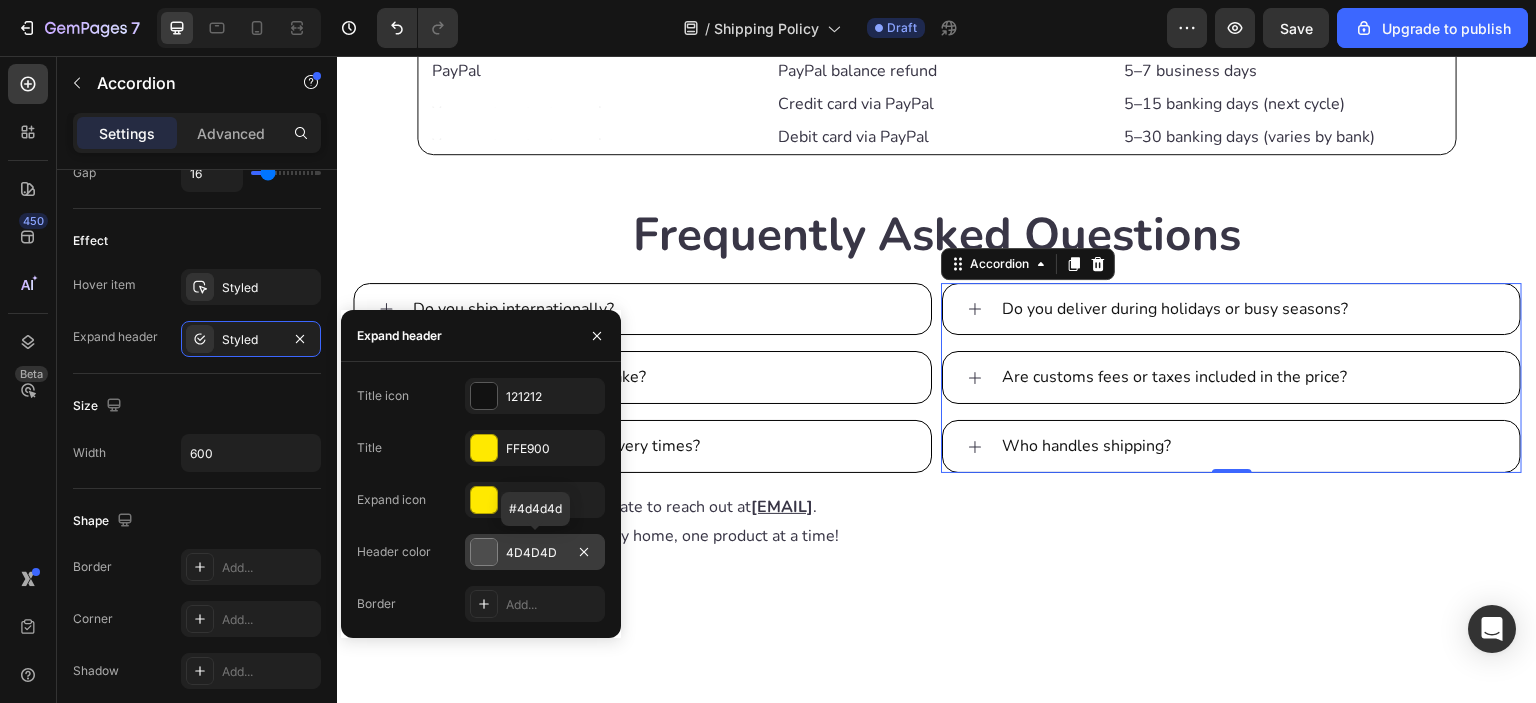 click on "4D4D4D" at bounding box center (535, 553) 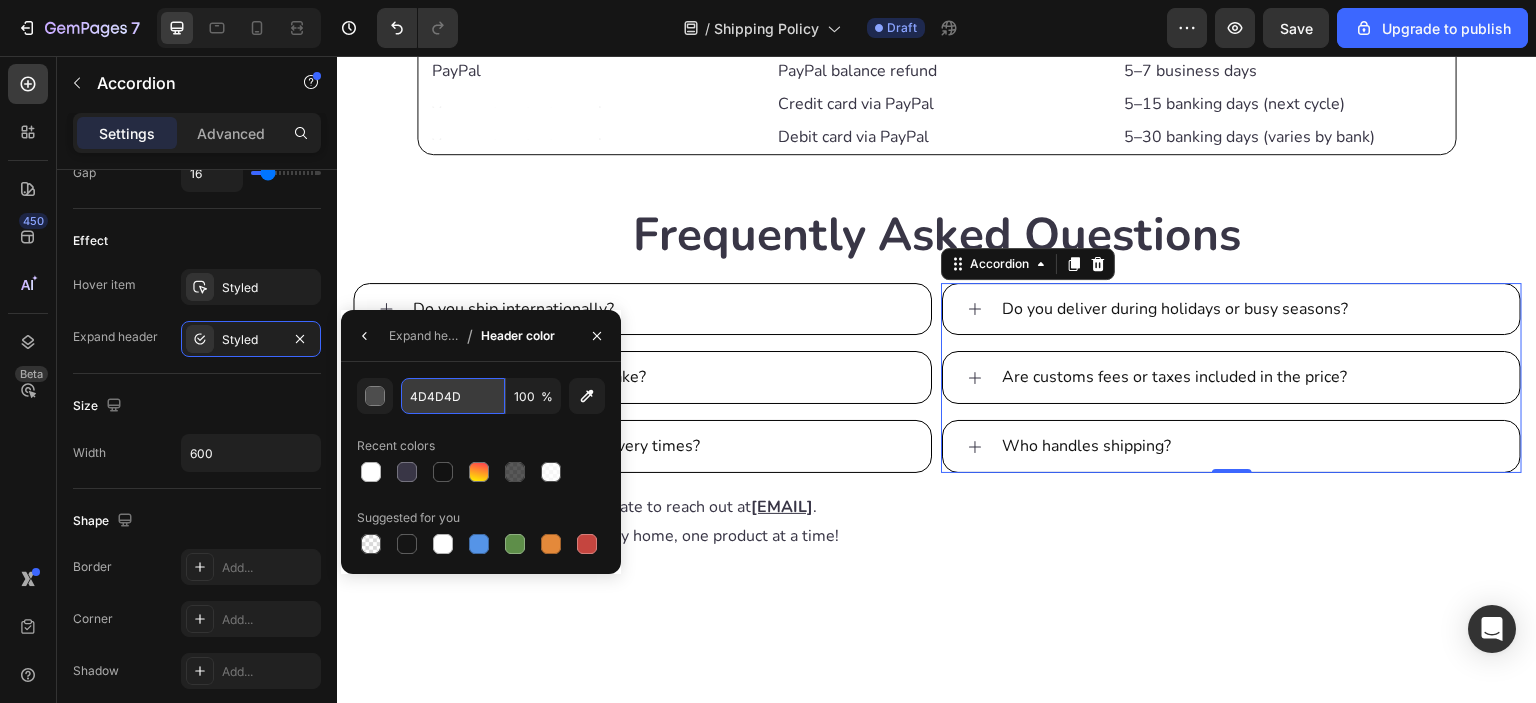 click on "4D4D4D" at bounding box center [453, 396] 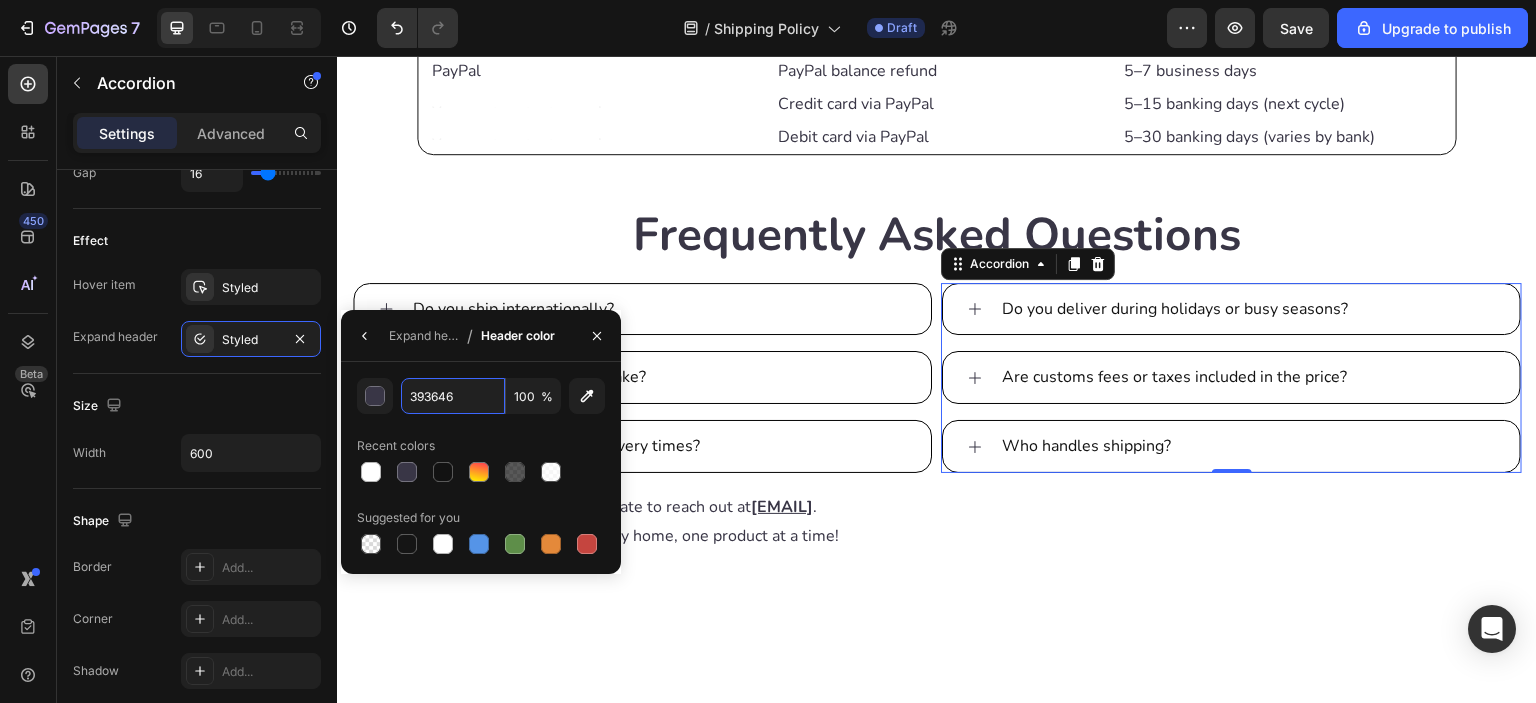 type on "393646" 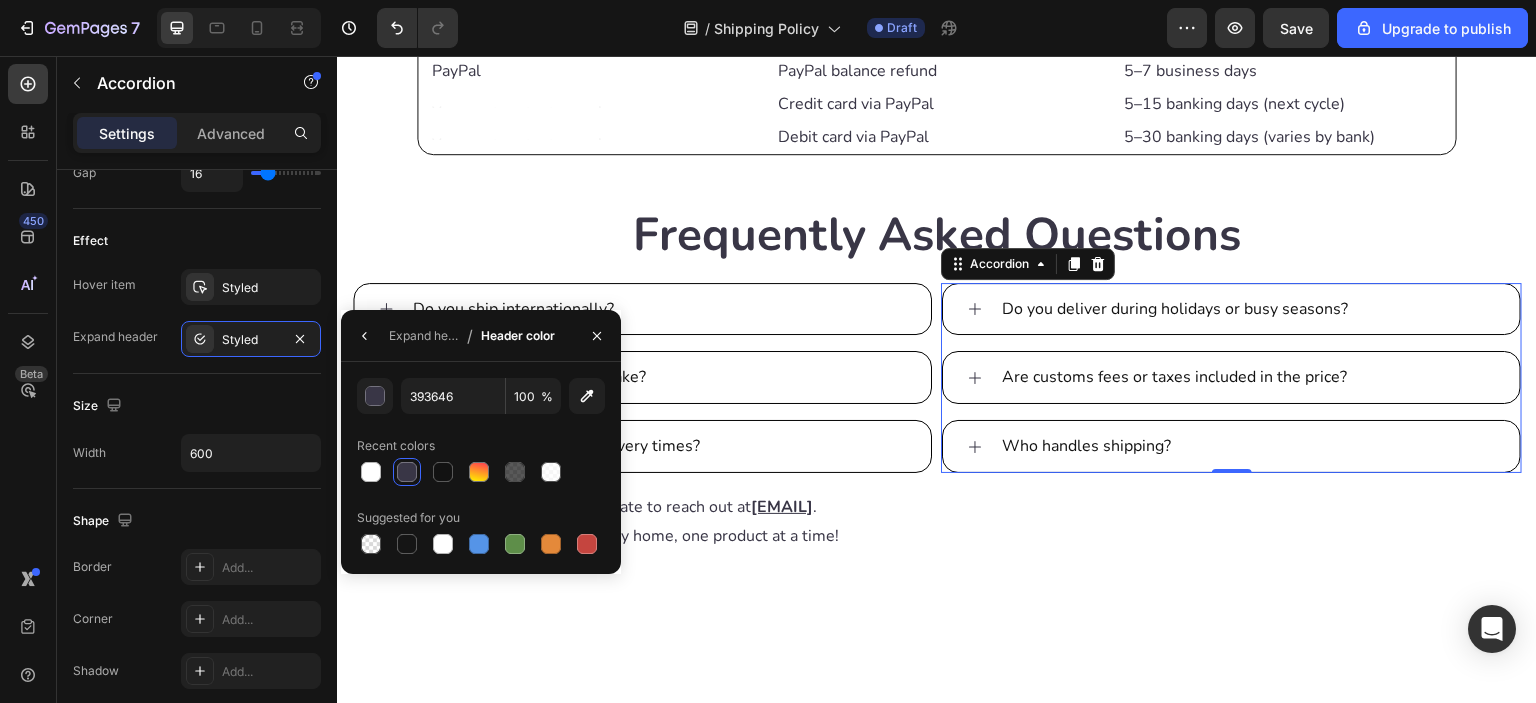 click on "Recent colors" at bounding box center (396, 446) 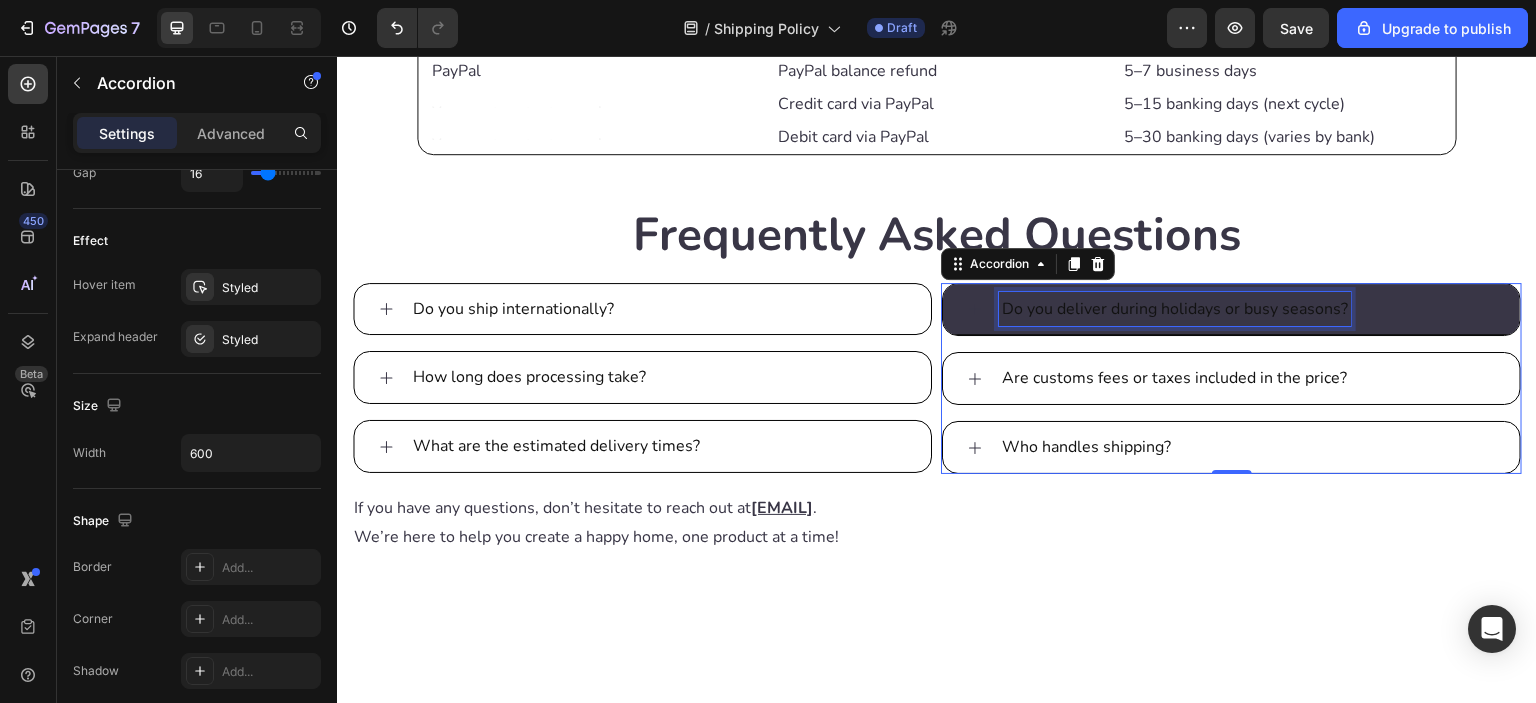 click on "Do you deliver during holidays or busy seasons?" at bounding box center [1175, 309] 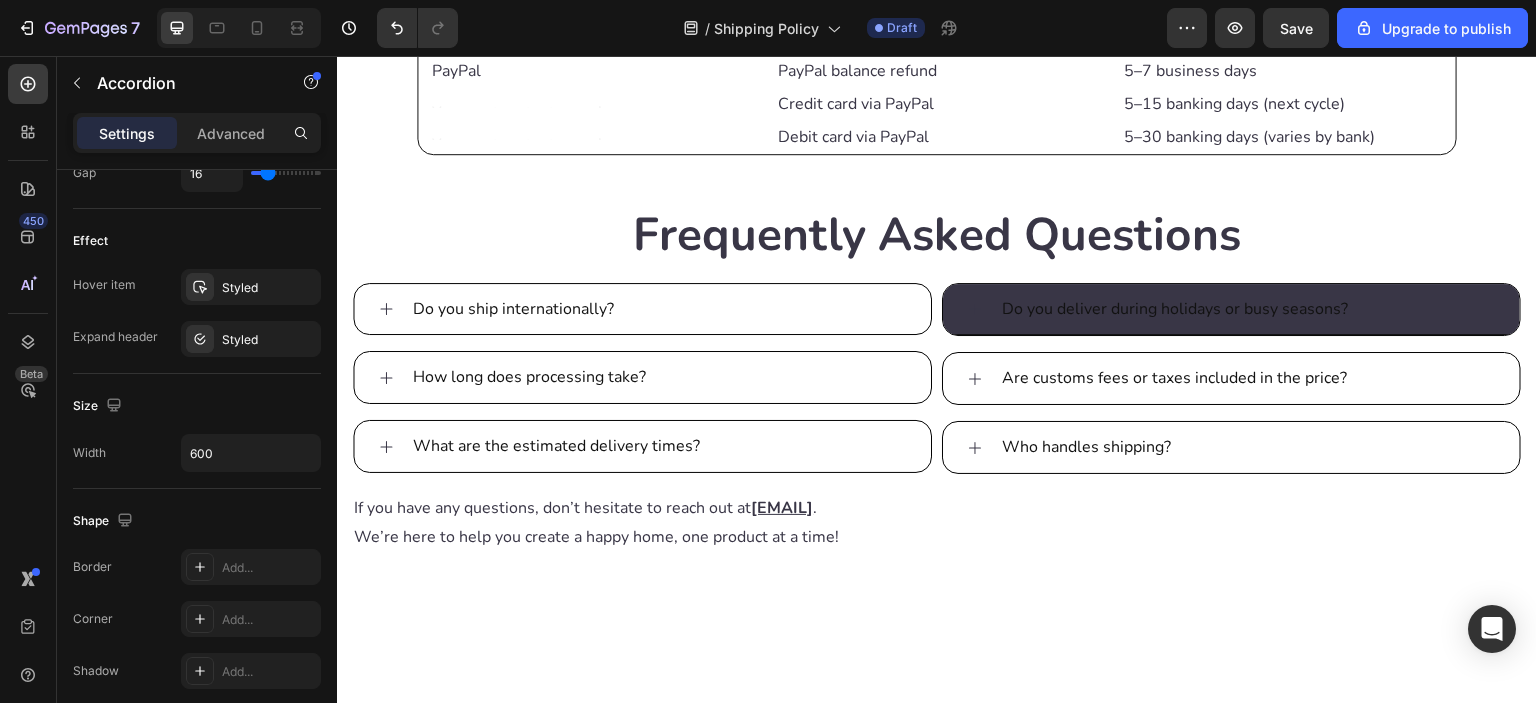 click on "Do you deliver during holidays or busy seasons?" at bounding box center [1231, 310] 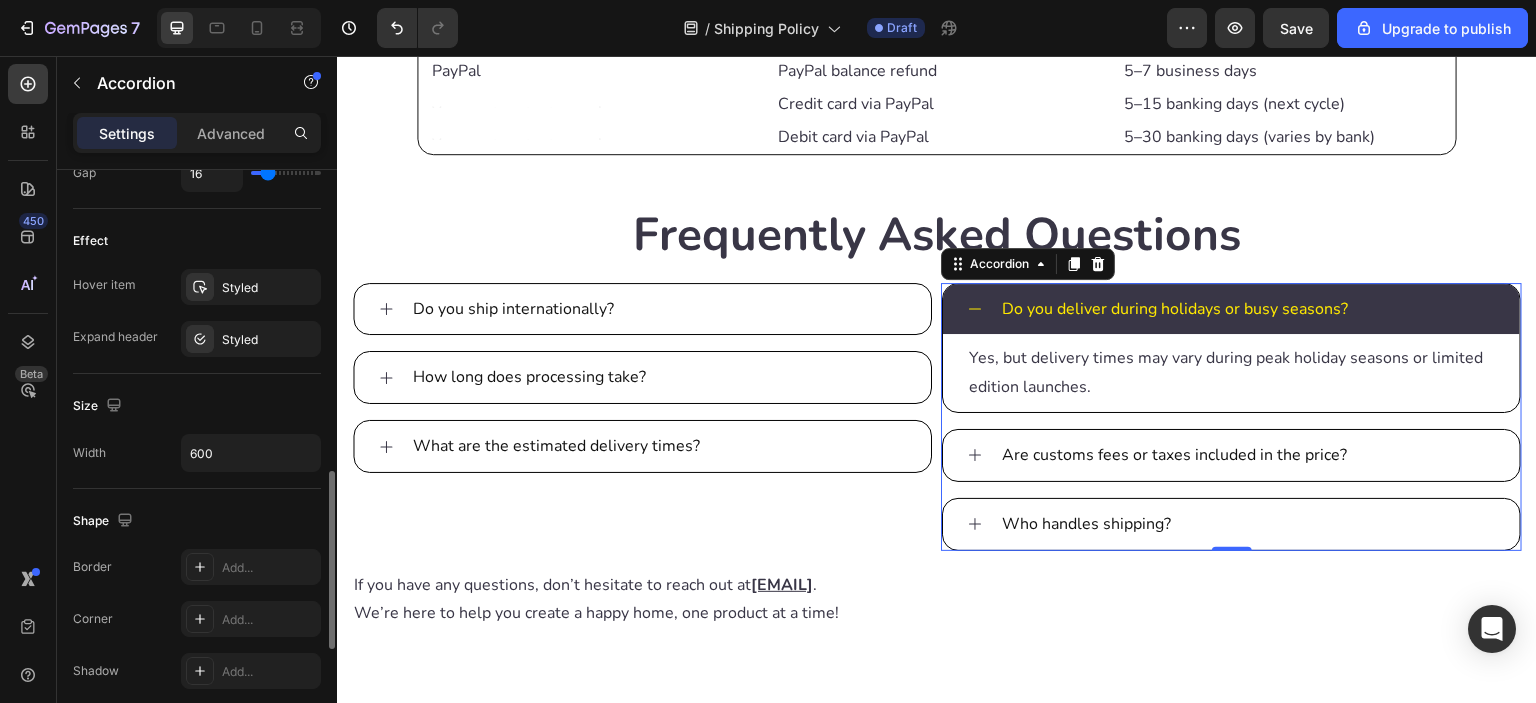 click on "Size" at bounding box center [197, 406] 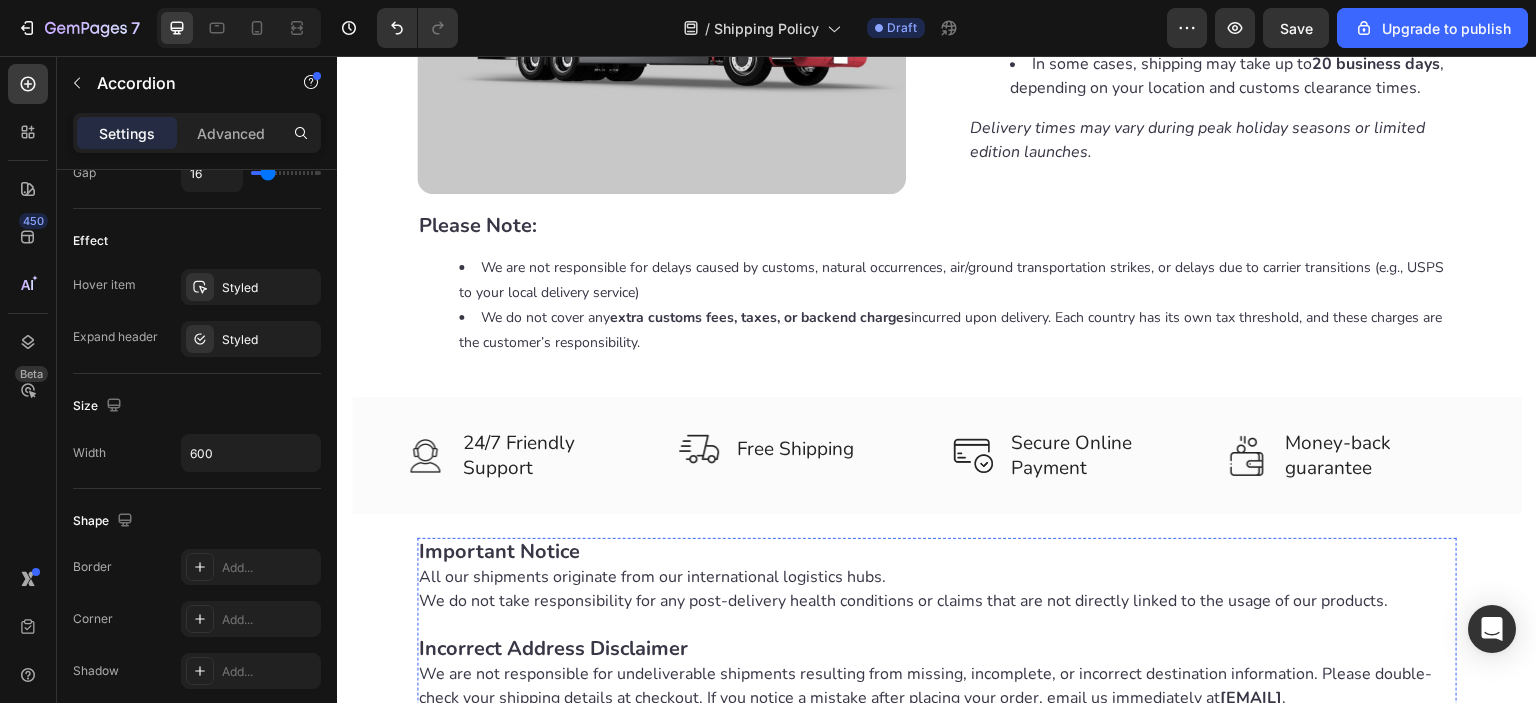 scroll, scrollTop: 0, scrollLeft: 0, axis: both 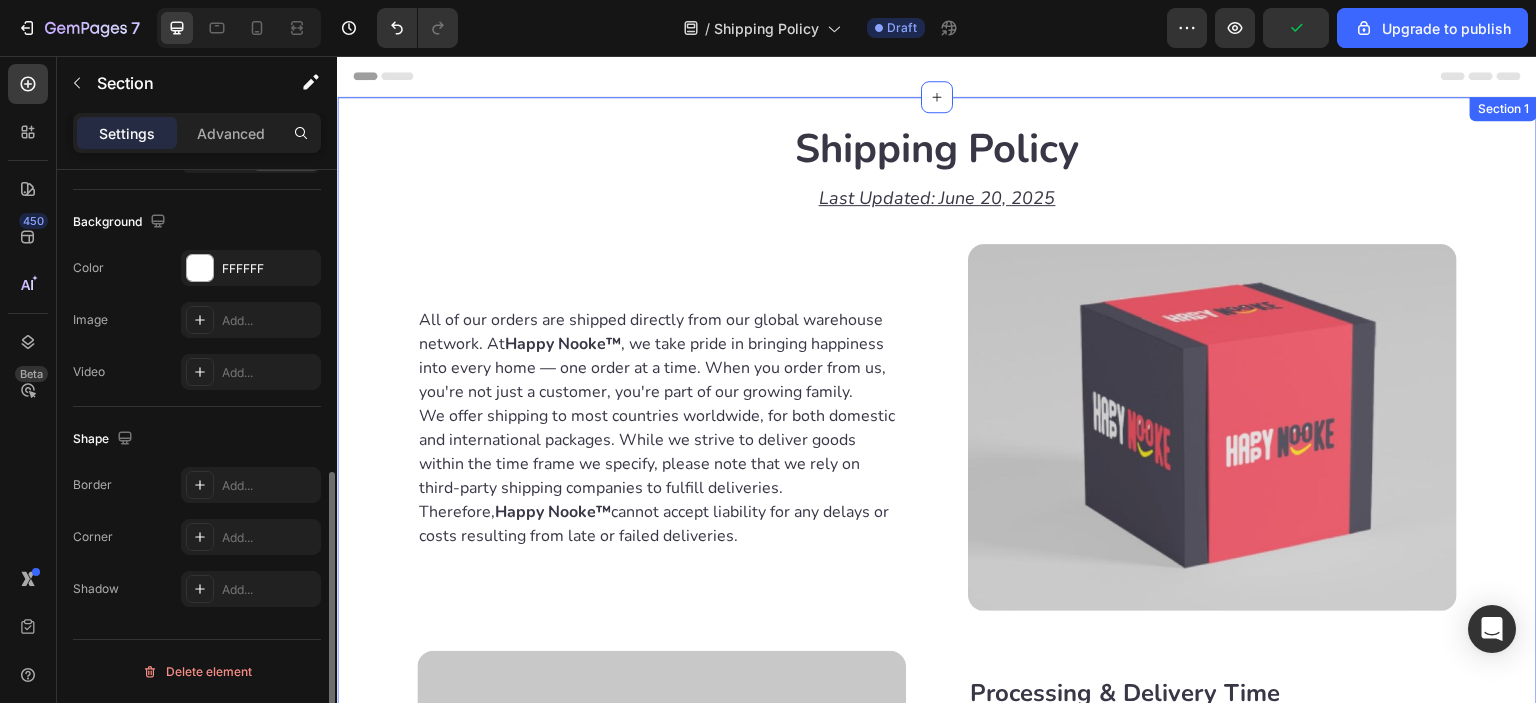 click on "Shipping Policy Heading Last Updated: [DATE] Heading Row All of our orders are shipped directly from our global warehouse network. At  Happy Nooke™ , we take pride in bringing happiness into every home — one order at a time. When you order from us, you're not just a customer, you're part of our growing family. We offer shipping to most countries worldwide, for both domestic and international packages. While we strive to deliver goods within the time frame we specify, please note that we rely on third-party shipping companies to fulfill deliveries. Therefore,  Happy Nooke™  cannot accept liability for any delays or costs resulting from late or failed deliveries. Text block Image Row Image Processing & Delivery Time All orders take approximately  [NUMBER]-[NUMBER] business days  to process. Estimated shipping time: USA : [NUMBER]-[NUMBER] business days Other countries : [NUMBER]-[NUMBER] business days In some cases, shipping may take up to  [NUMBER] business days , depending on your location and customs clearance times. Text block Row" at bounding box center (937, 659) 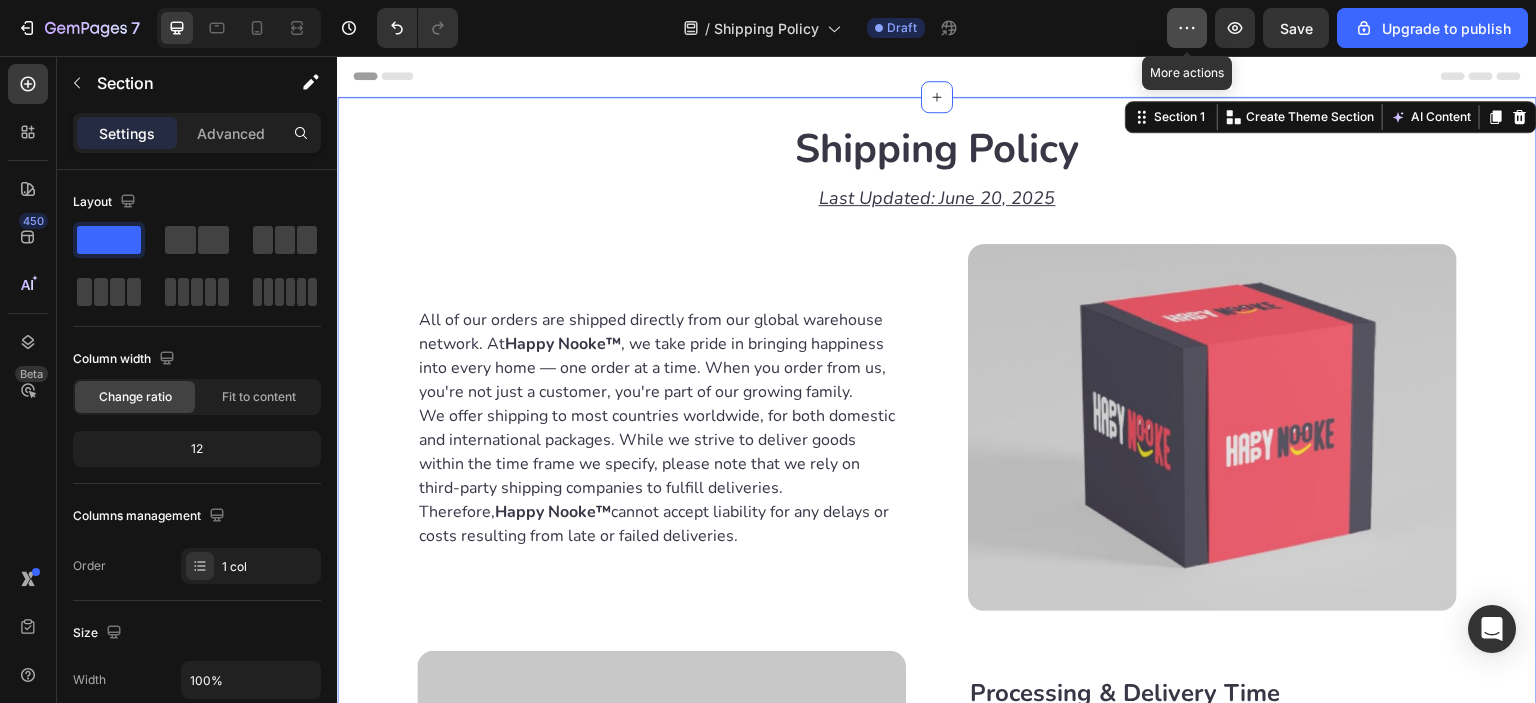click 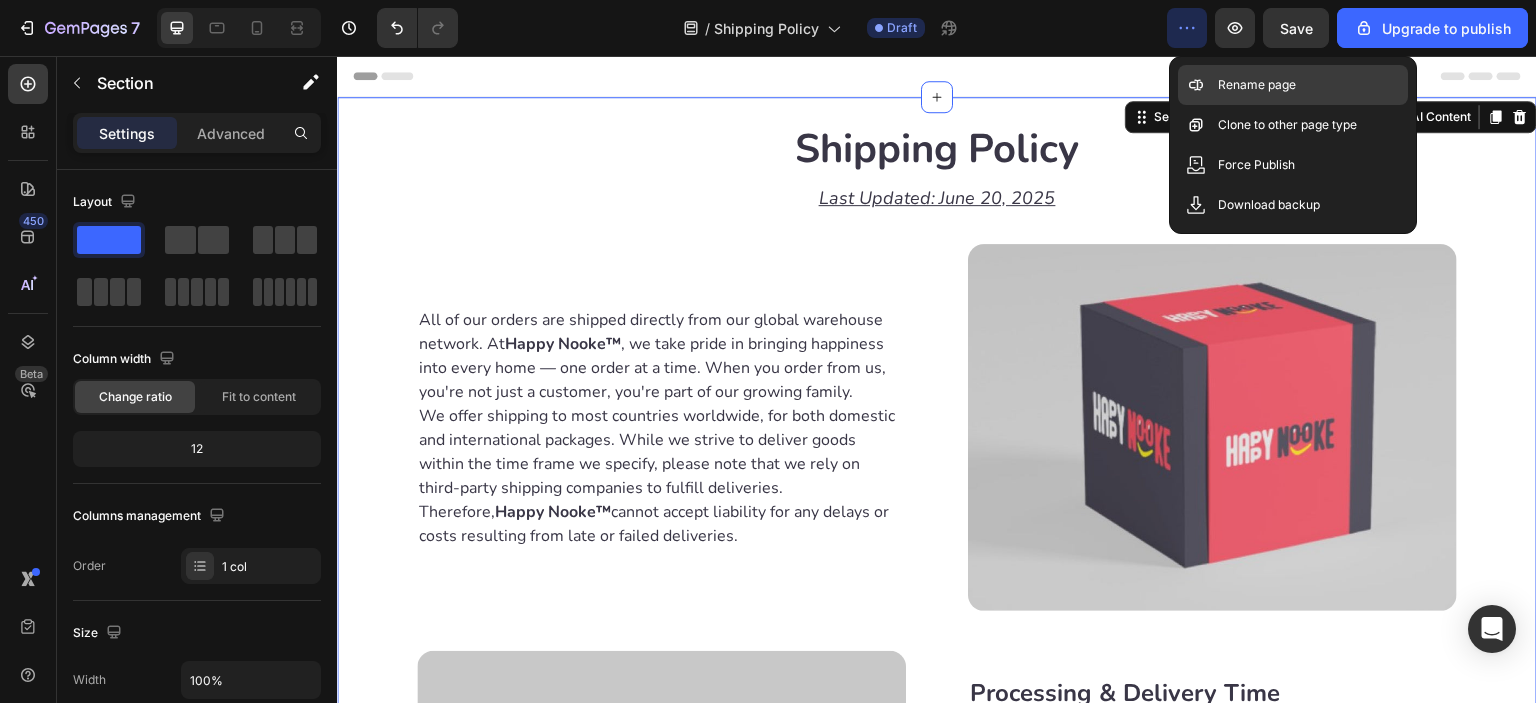 click on "Rename page" at bounding box center (1257, 85) 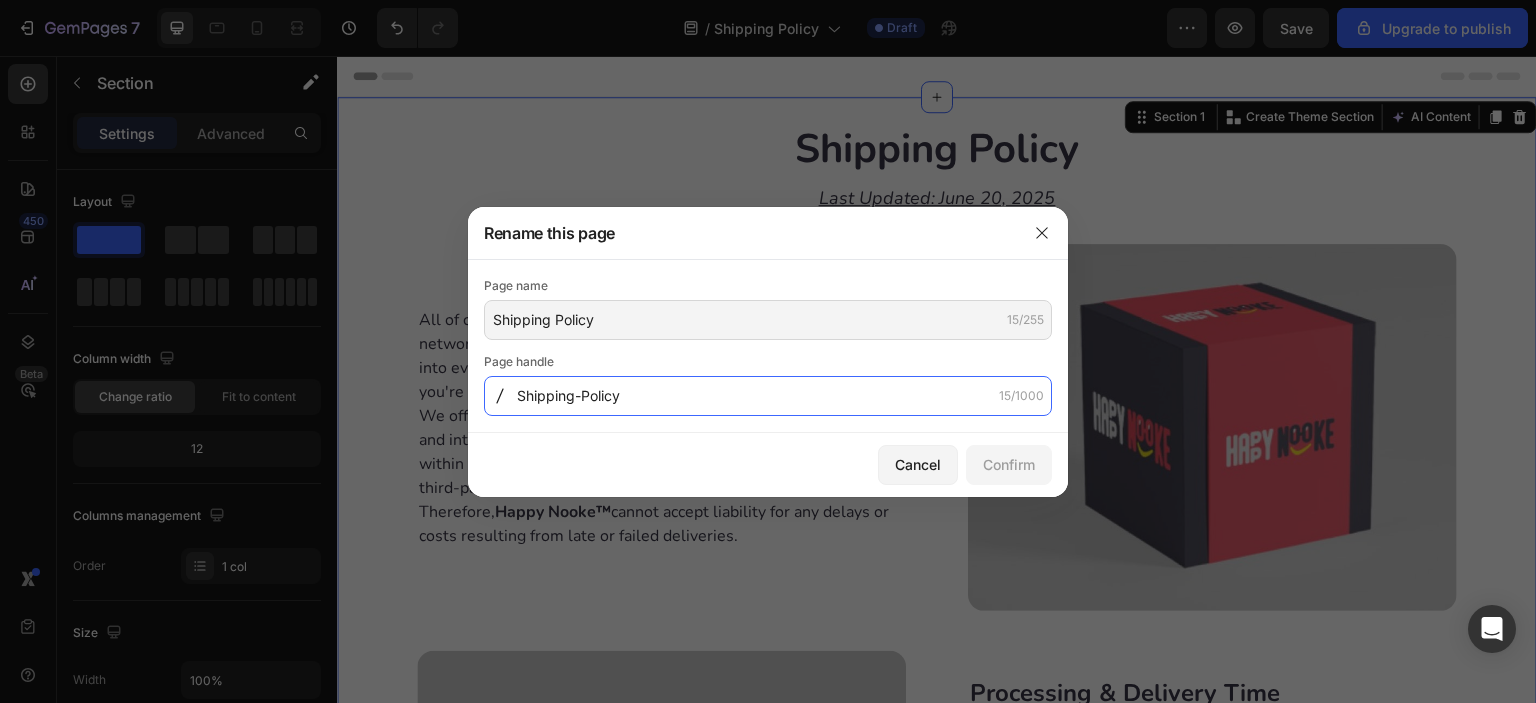 click on "Shipping-Policy" 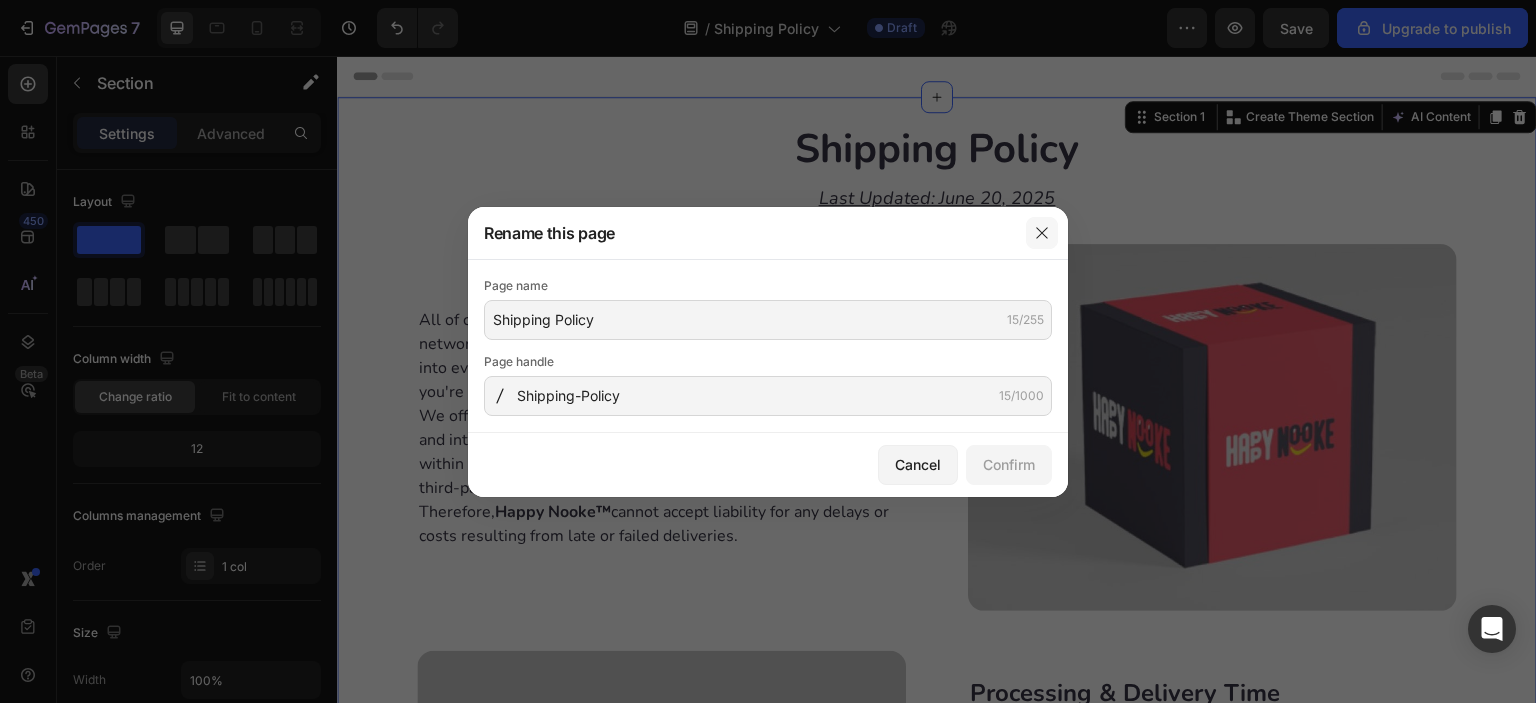 click 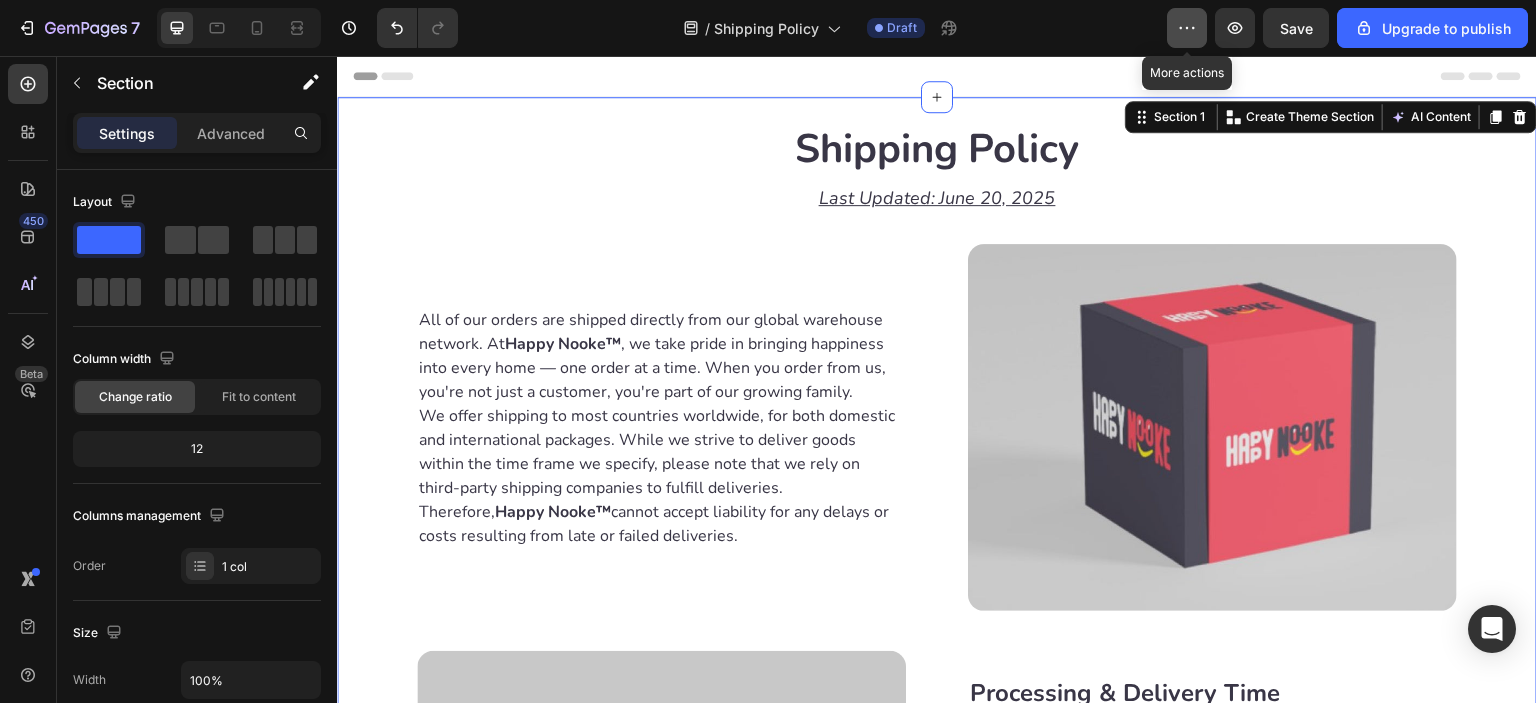 click 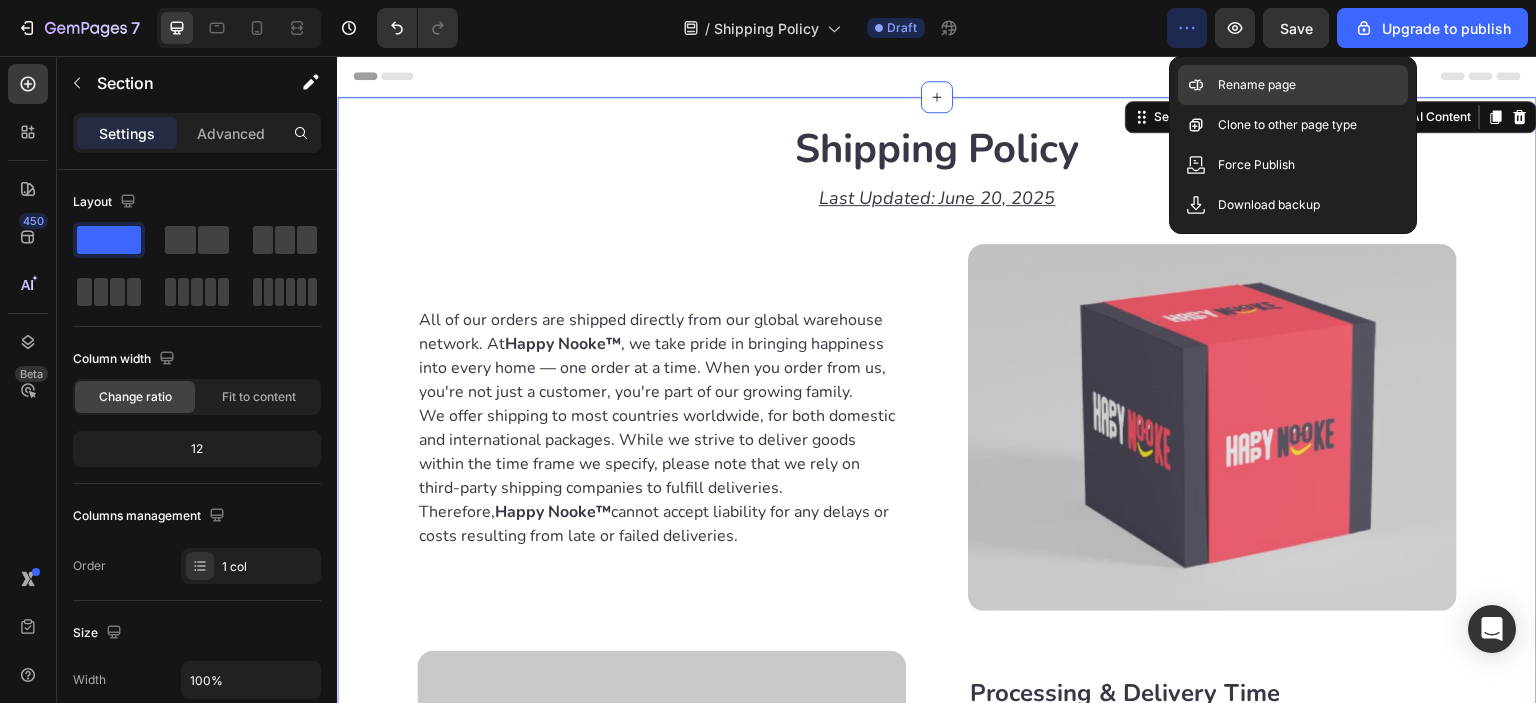 click on "Rename page" at bounding box center [1257, 85] 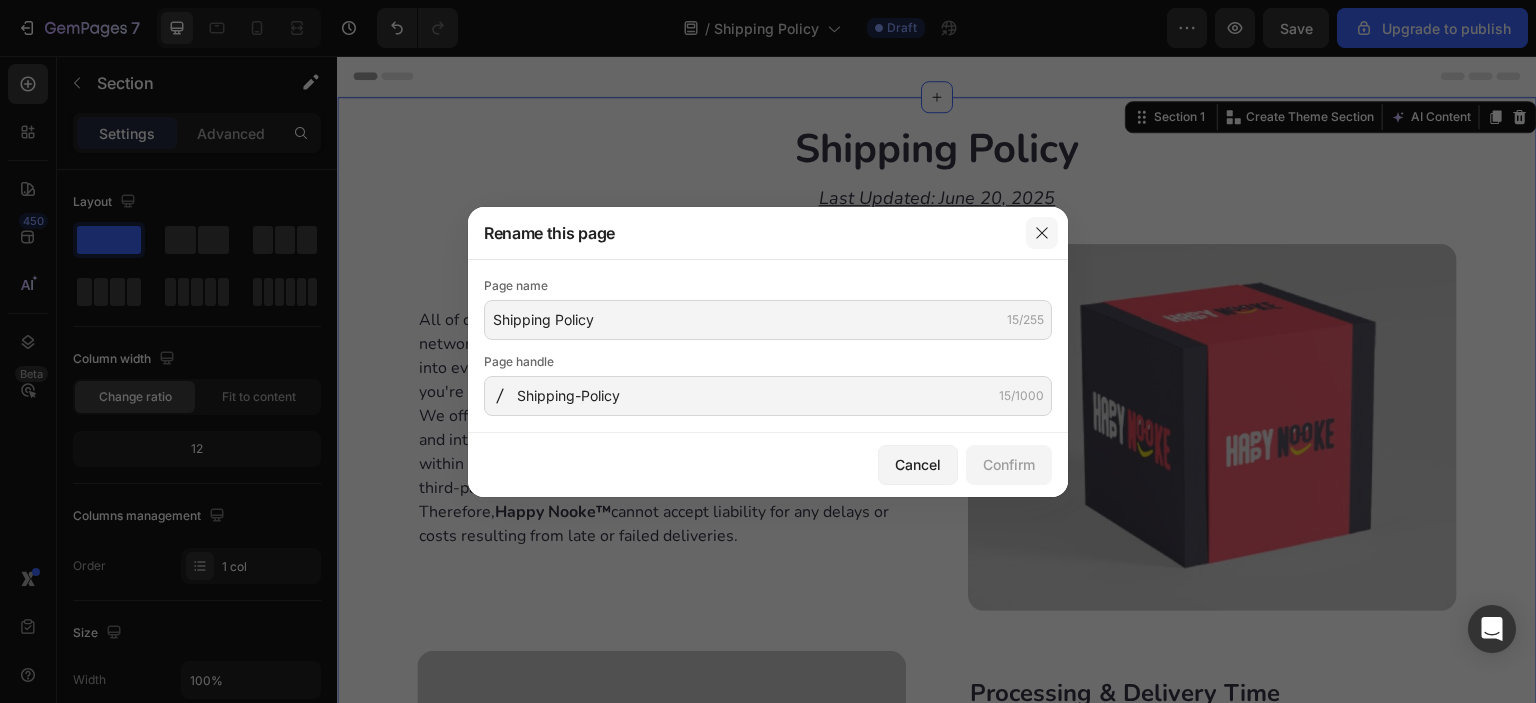 click 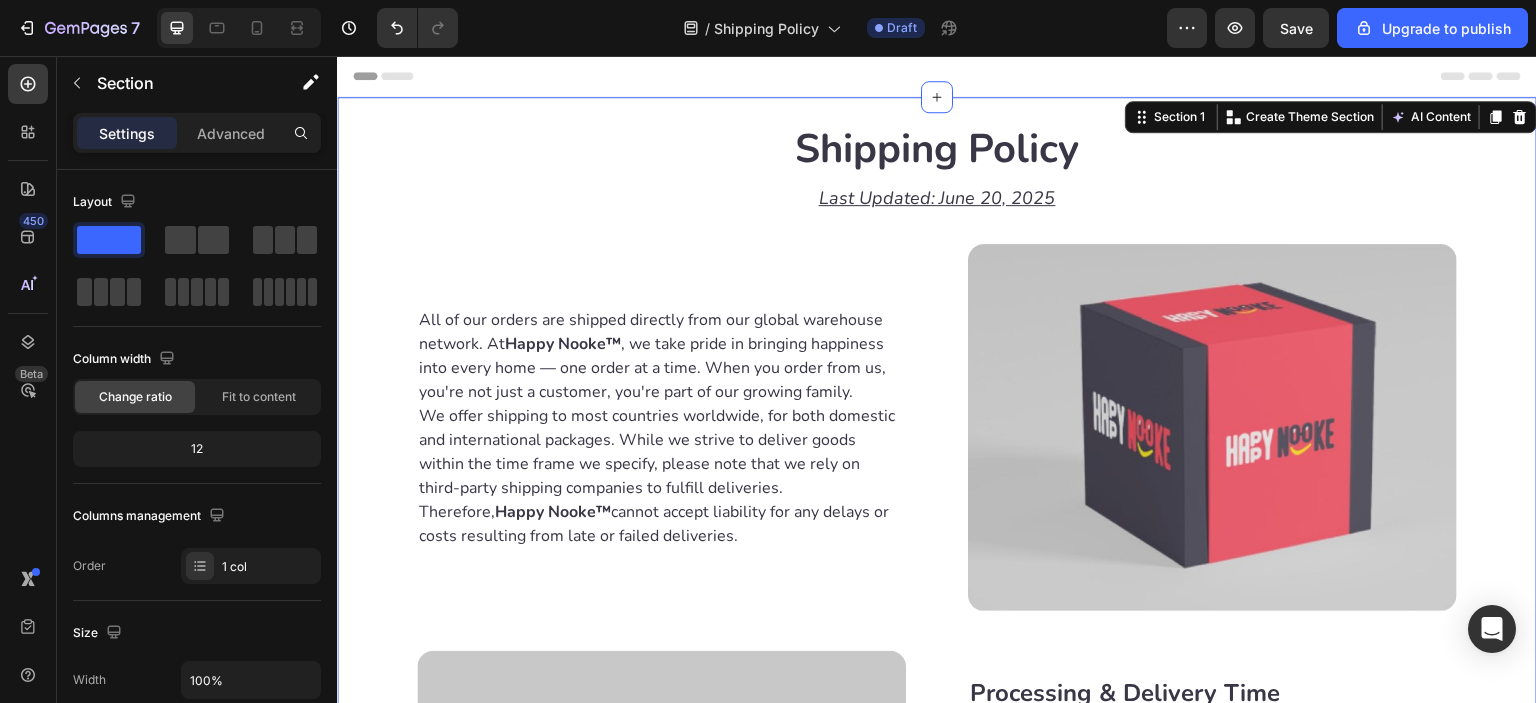 click on "Shipping Policy Heading Last Updated: [DATE] Heading Row All of our orders are shipped directly from our global warehouse network. At  Happy Nooke™ , we take pride in bringing happiness into every home — one order at a time. When you order from us, you're not just a customer, you're part of our growing family. We offer shipping to most countries worldwide, for both domestic and international packages. While we strive to deliver goods within the time frame we specify, please note that we rely on third-party shipping companies to fulfill deliveries. Therefore,  Happy Nooke™  cannot accept liability for any delays or costs resulting from late or failed deliveries. Text block Image Row Image Processing & Delivery Time All orders take approximately  [NUMBER]-[NUMBER] business days  to process. Estimated shipping time: USA : [NUMBER]-[NUMBER] business days Other countries : [NUMBER]-[NUMBER] business days In some cases, shipping may take up to  [NUMBER] business days , depending on your location and customs clearance times. Text block Row" at bounding box center [937, 659] 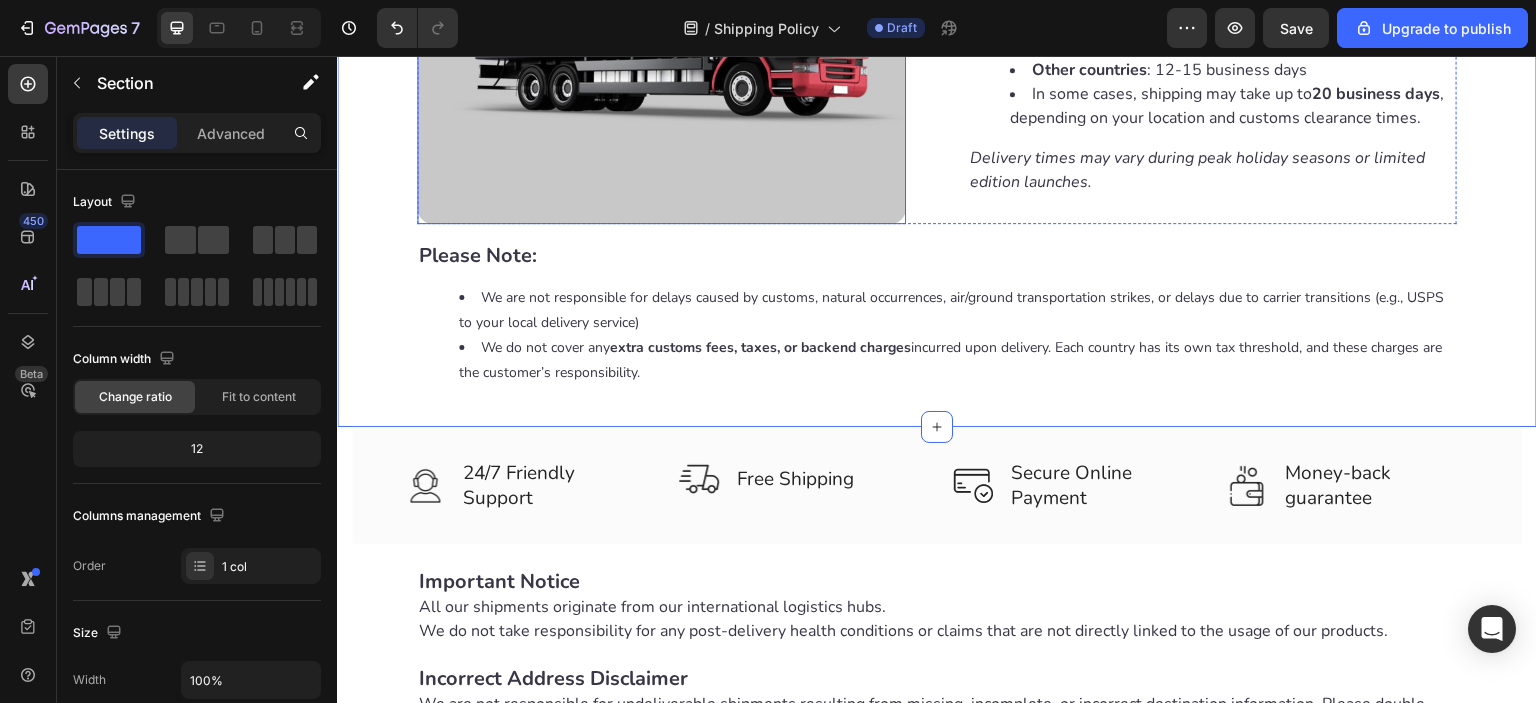 scroll, scrollTop: 833, scrollLeft: 0, axis: vertical 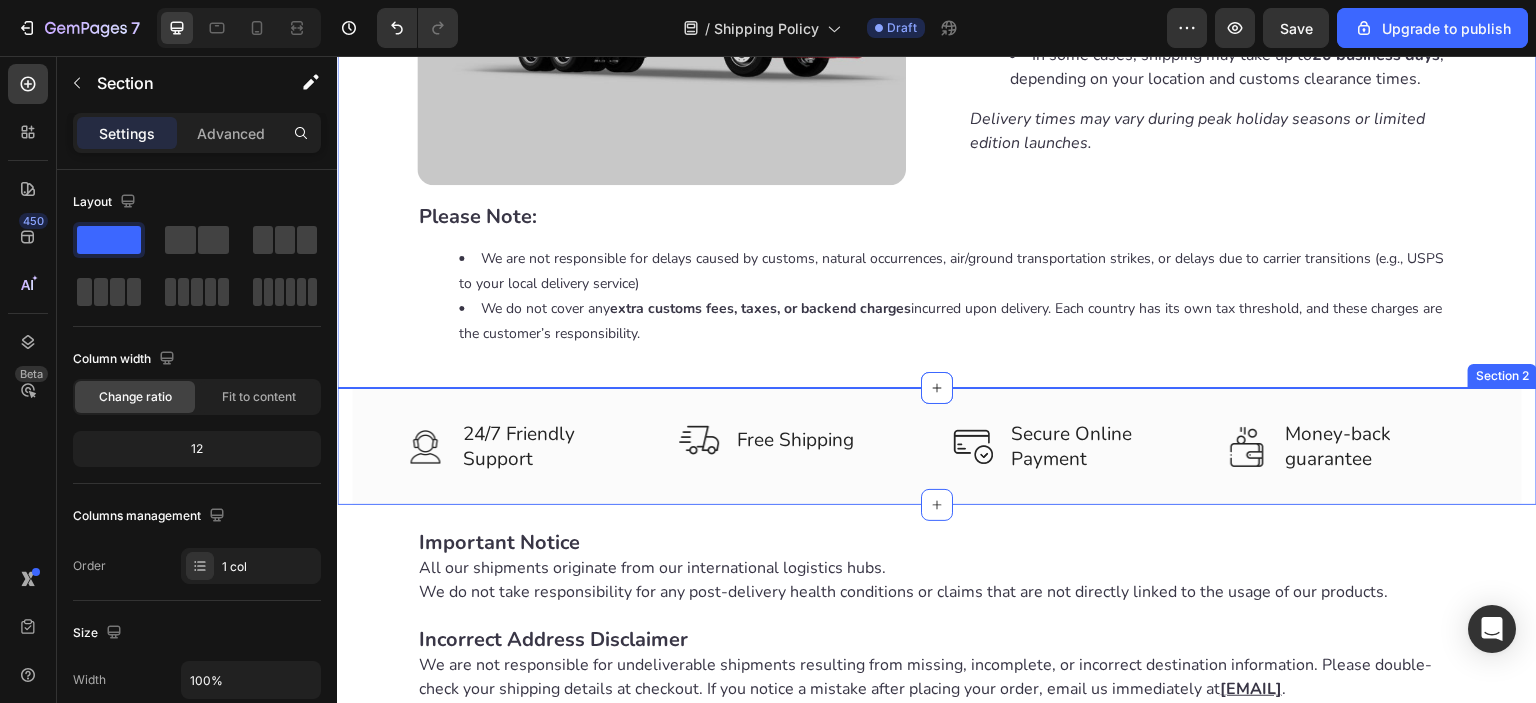 click on "Image 24/7 Friendly Support Text block Row Image Free Shipping Text block Row Image Secure Online Payment Text block Row Image Money-back guarantee Text block Row Row Section 2" at bounding box center (937, 446) 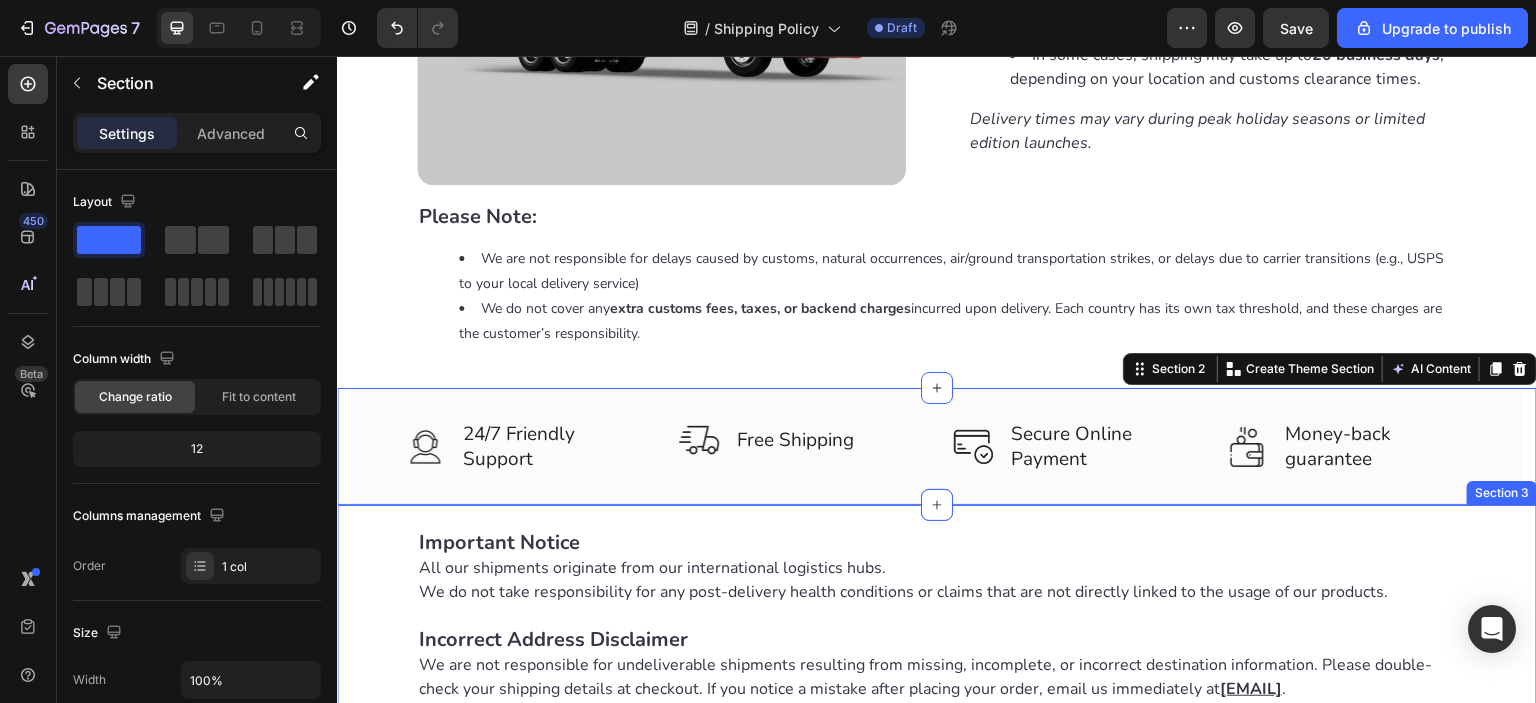 click on "Important Notice All our shipments originate from our international logistics hubs. We do not take responsibility for any post-delivery health conditions or claims that are not directly linked to the usage of our products.   Incorrect Address Disclaimer We are not responsible for undeliverable shipments resulting from missing, incomplete, or incorrect destination information. Please double-check your shipping details at checkout. If you notice a mistake after placing your order, email us immediately at  support@example.com . Text block Order Changes You can make changes to your order  within [NUMBER] days  after purchase and before fulfillment. Any modifications made  after [NUMBER] days  may incur additional fees. Cancellations are not allowed  after the order has been placed. Text block Refunds Policy Heading You may request a return within  [NUMBER] days of receiving your order . To initiate a return, please ensure the product meets the return criteria and send an email to  support@example.com  including:   Reason" at bounding box center (937, 1523) 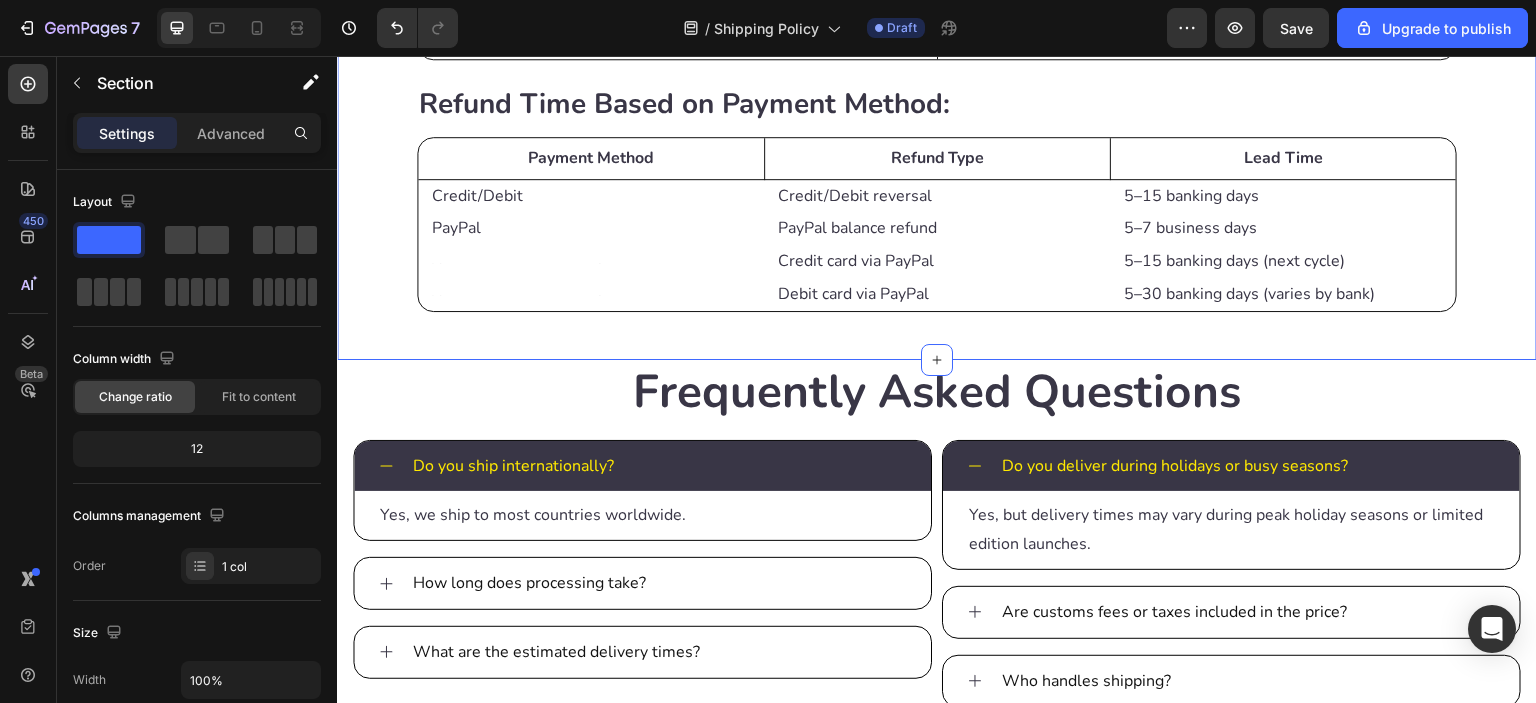 scroll, scrollTop: 3166, scrollLeft: 0, axis: vertical 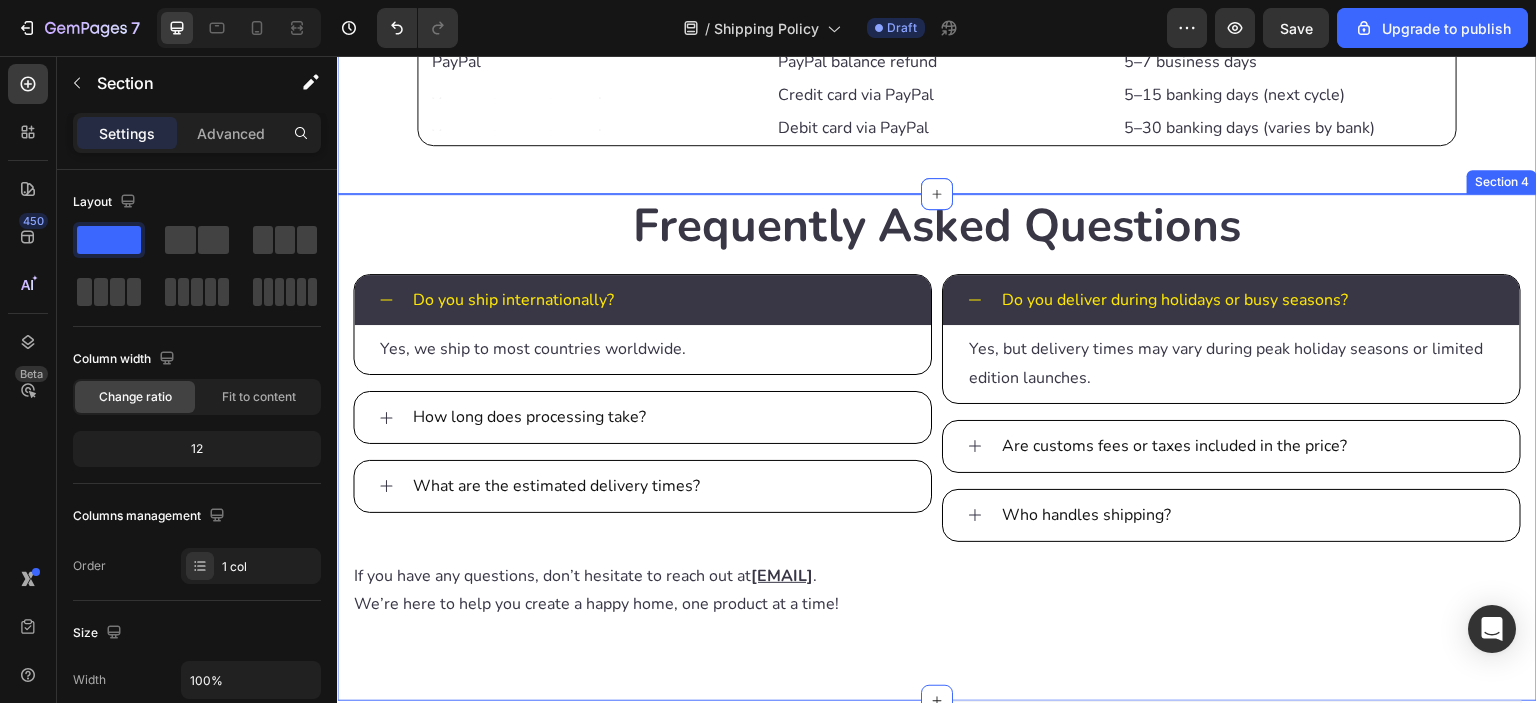 click on "Frequently Asked Questions Heading
Do you ship internationally? Yes, we ship to most countries worldwide. Text Block
How long does processing take?
What are the estimated delivery times? Accordion
Do you deliver during holidays or busy seasons? Yes, but delivery times may vary during peak holiday seasons or limited edition launches. Text Block
Are customs fees or taxes included in the price?
Who handles shipping? Accordion Row If you have any questions, don’t hesitate to reach out at  support@example.com . We’re here to help you create a happy home, one product at a time! Text Block Section 4" at bounding box center [937, 447] 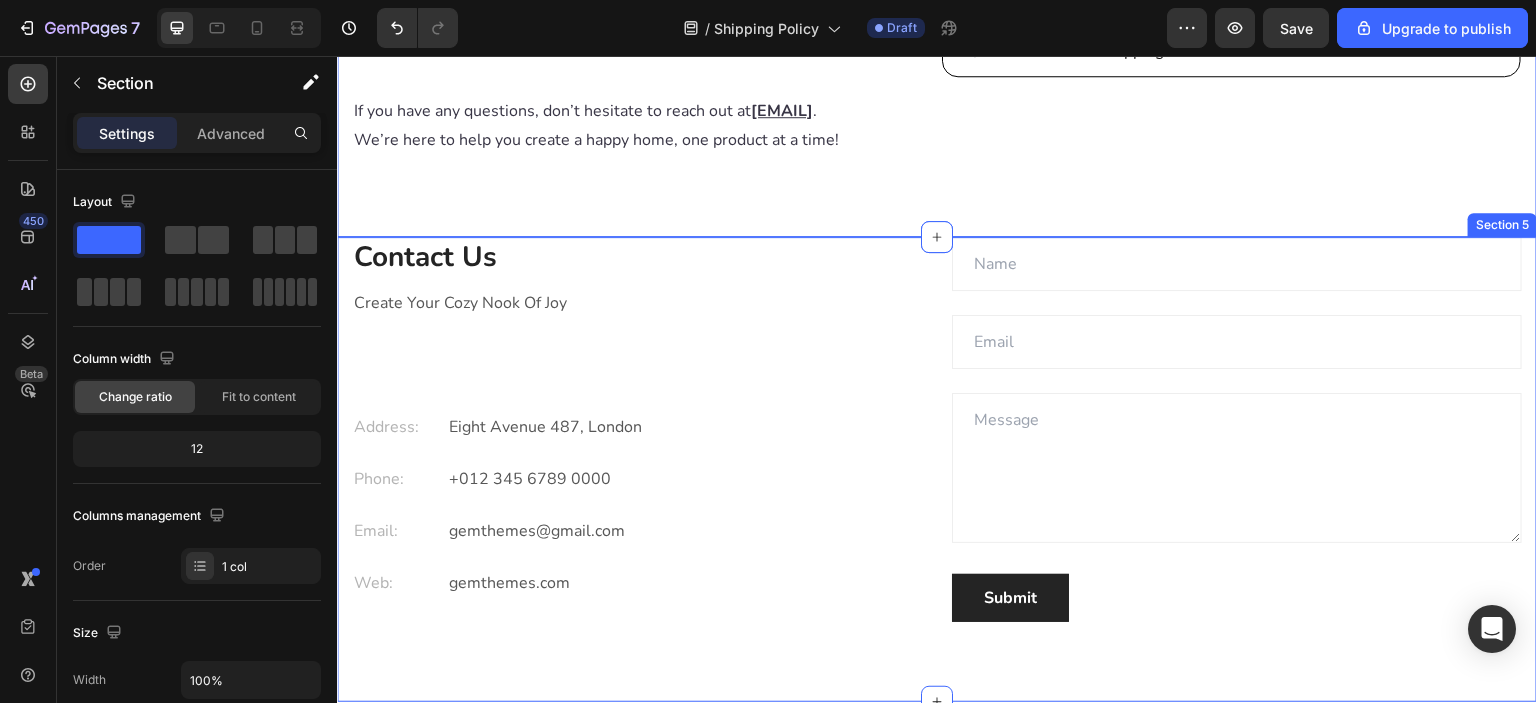 scroll, scrollTop: 3666, scrollLeft: 0, axis: vertical 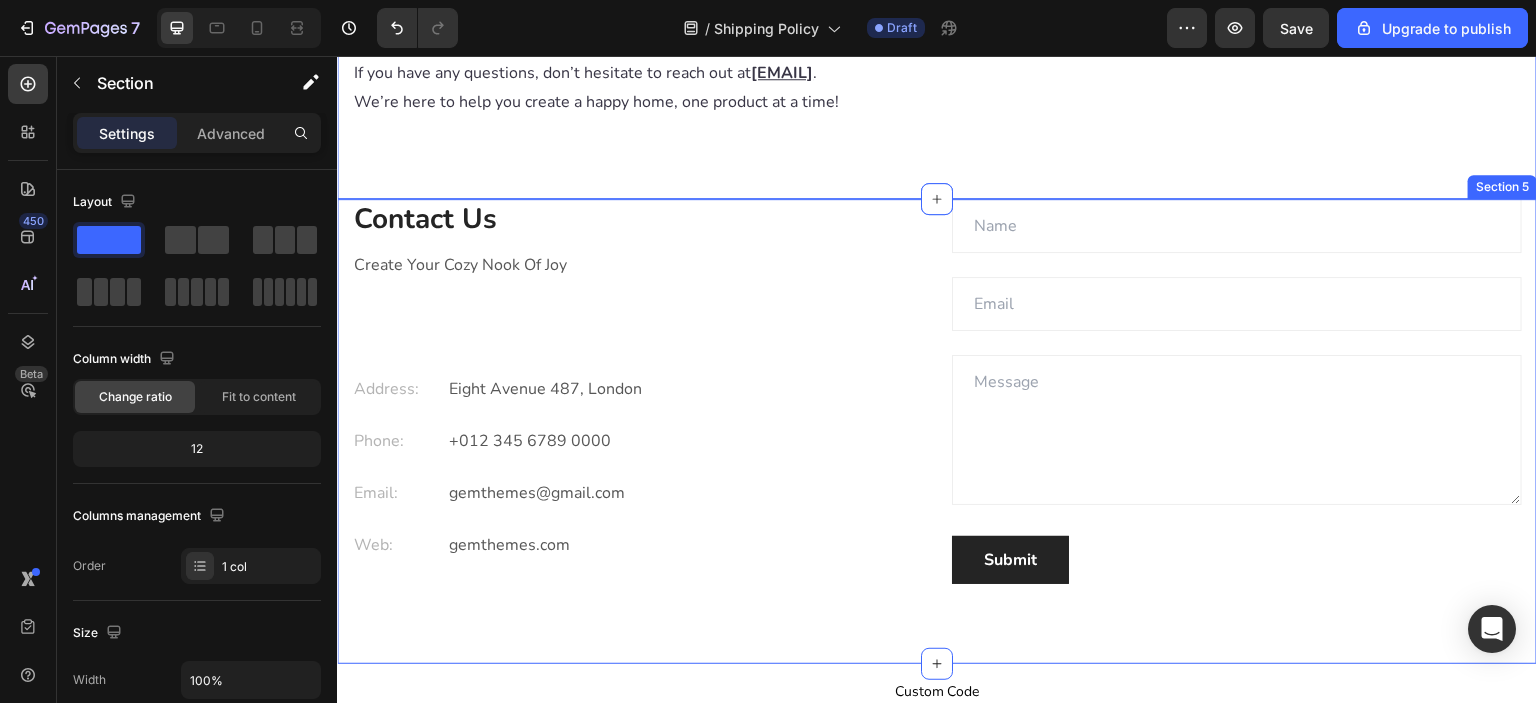 click on "Contact Us Heading Create Your Cozy Nook Of Joy Text block Address: Text block Eight Avenue 487, [CITY] Text block Row Phone: Text block [PHONE] Text block Row Email: Text block support@example.com Text block Row Web: Text block gemthemes.com Text block Row Text Field Email Field Text Area Submit Submit Button Contact Form Row Section 5" at bounding box center (937, 431) 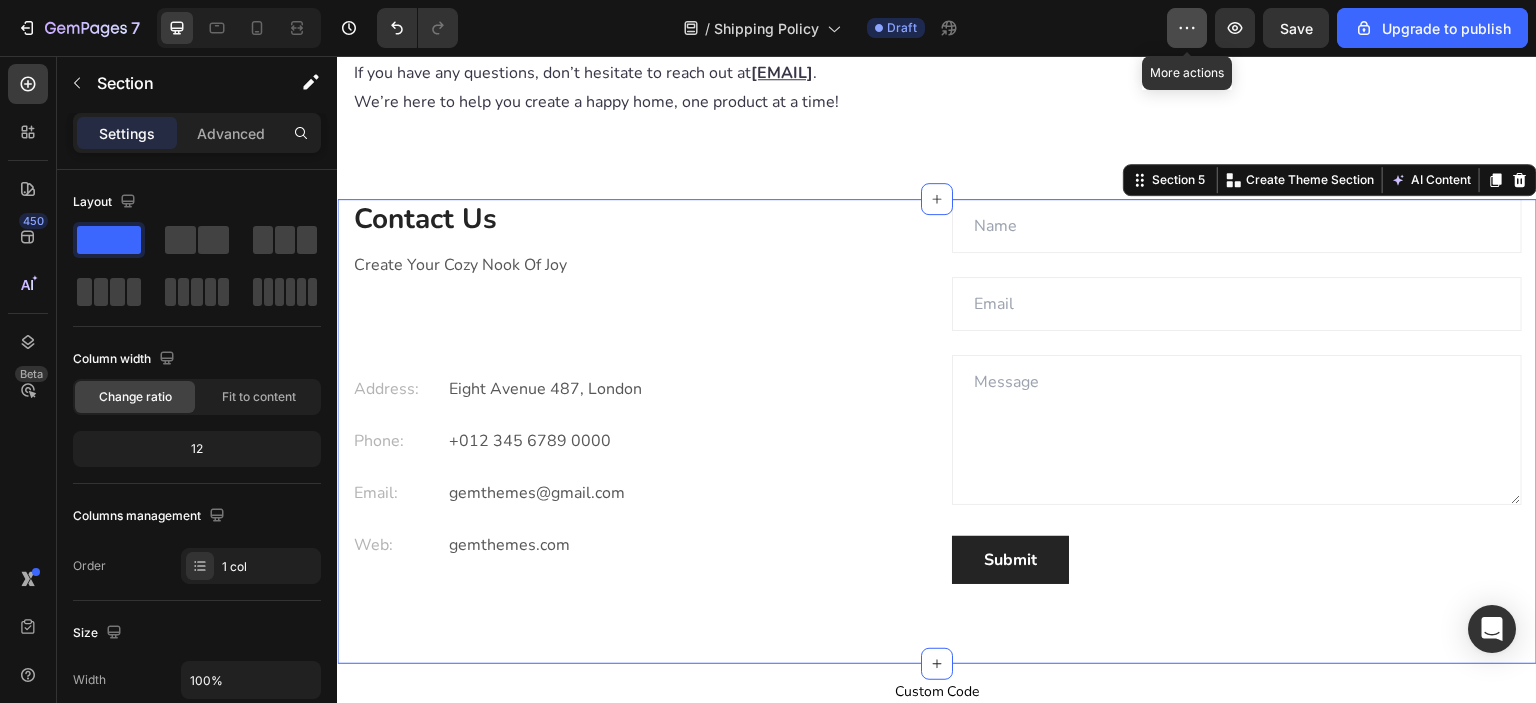 click 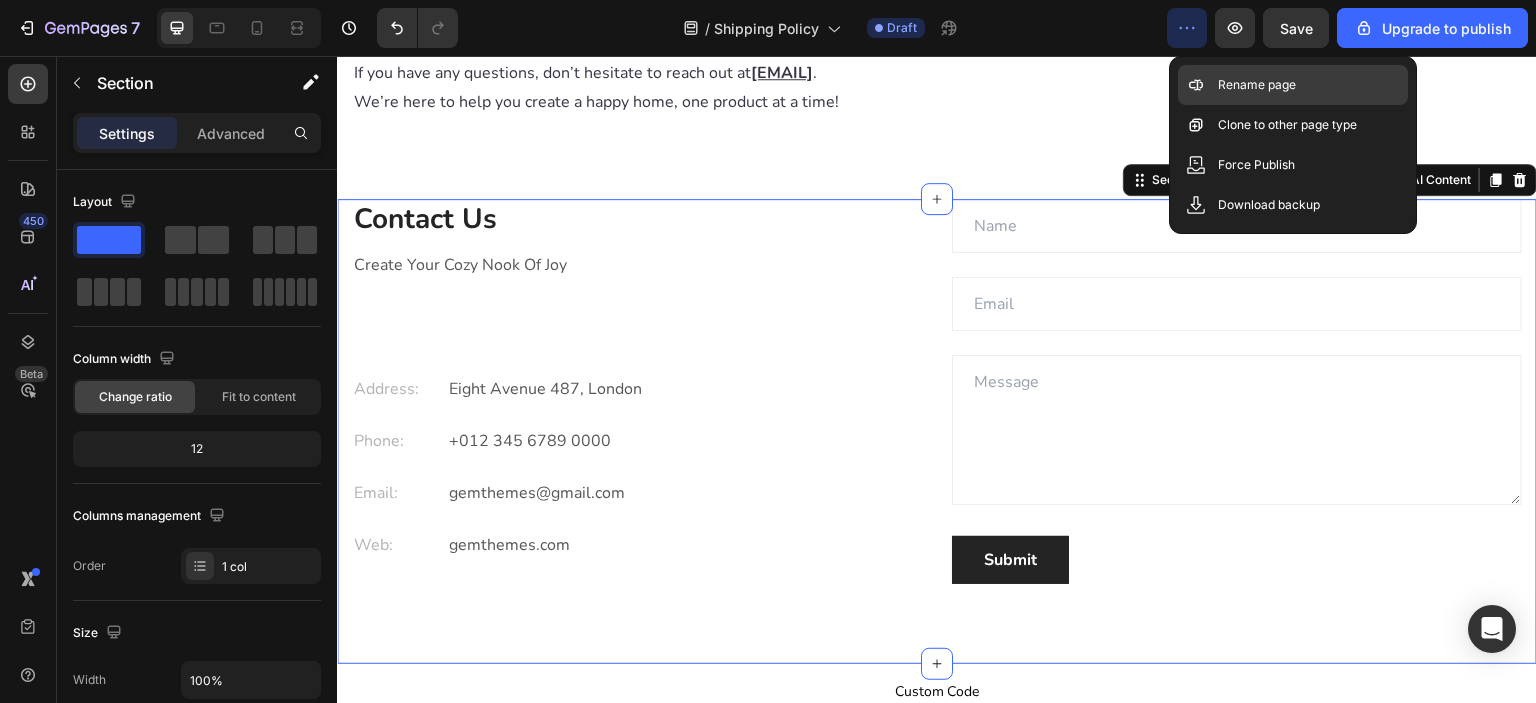 click on "Rename page" at bounding box center (1257, 85) 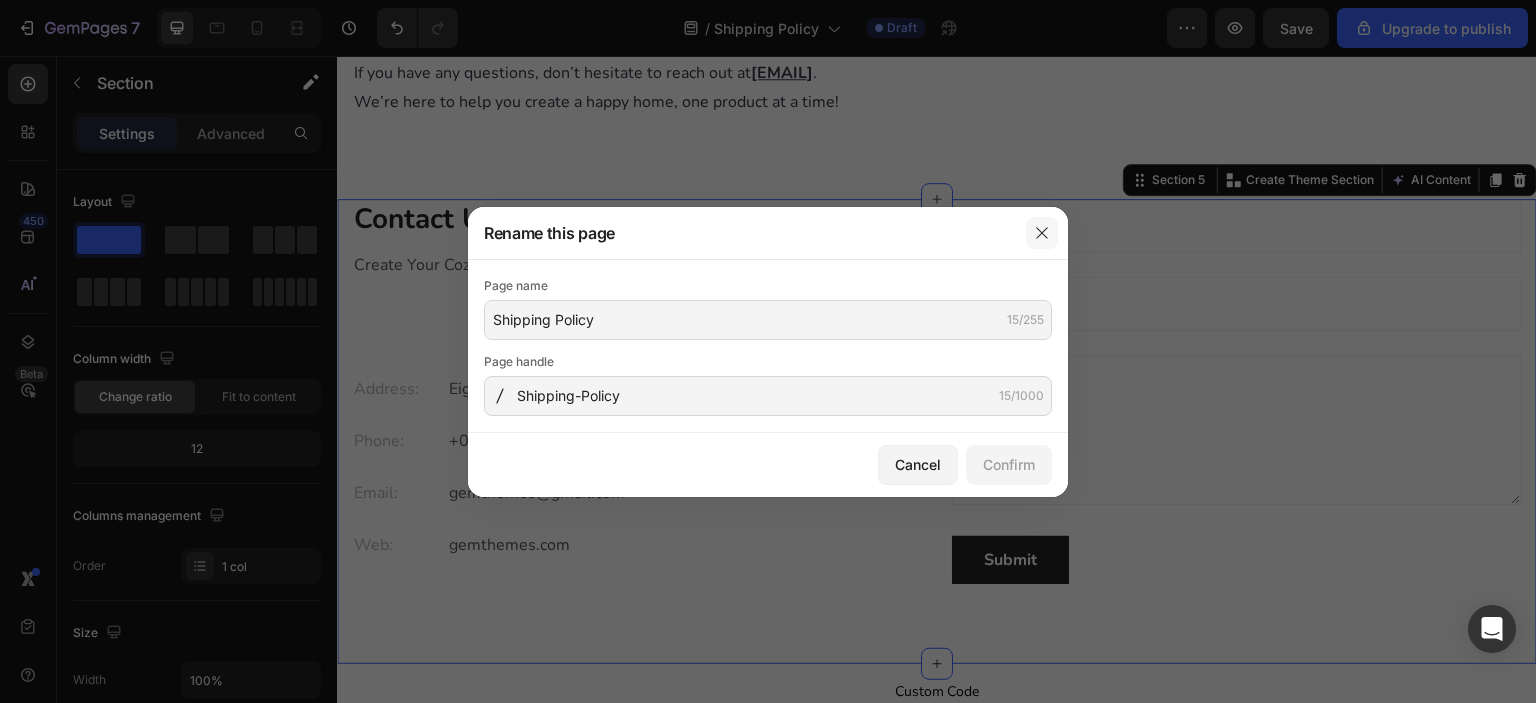 click 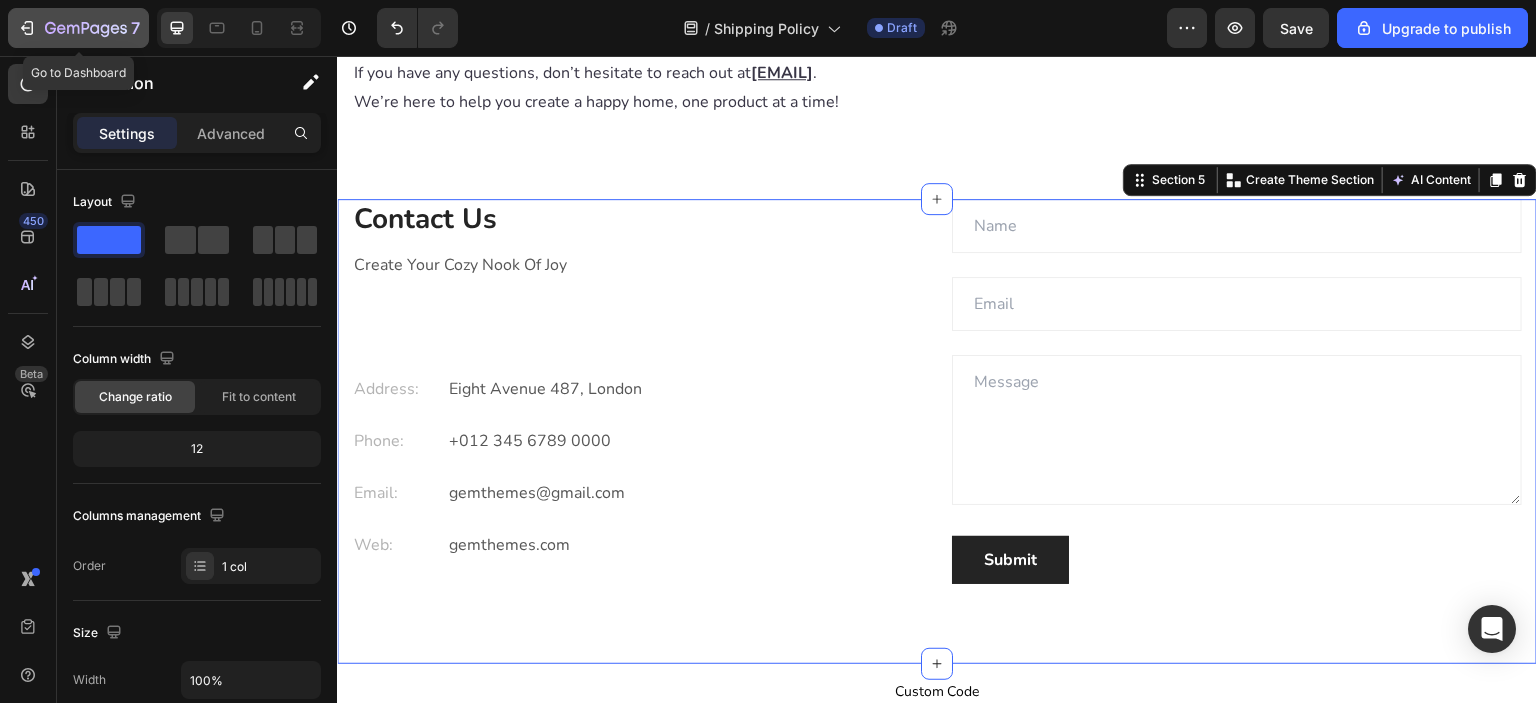 click 